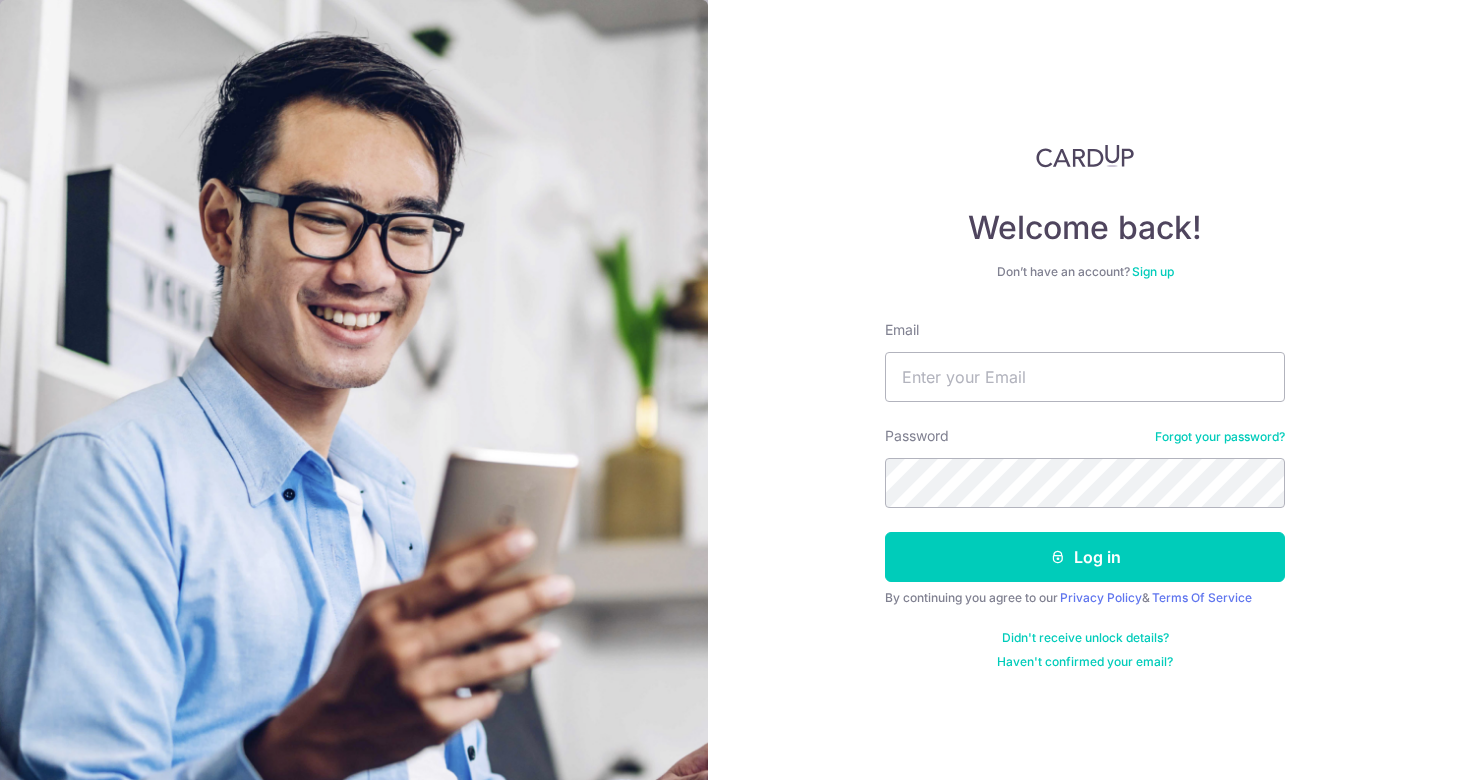 scroll, scrollTop: 0, scrollLeft: 0, axis: both 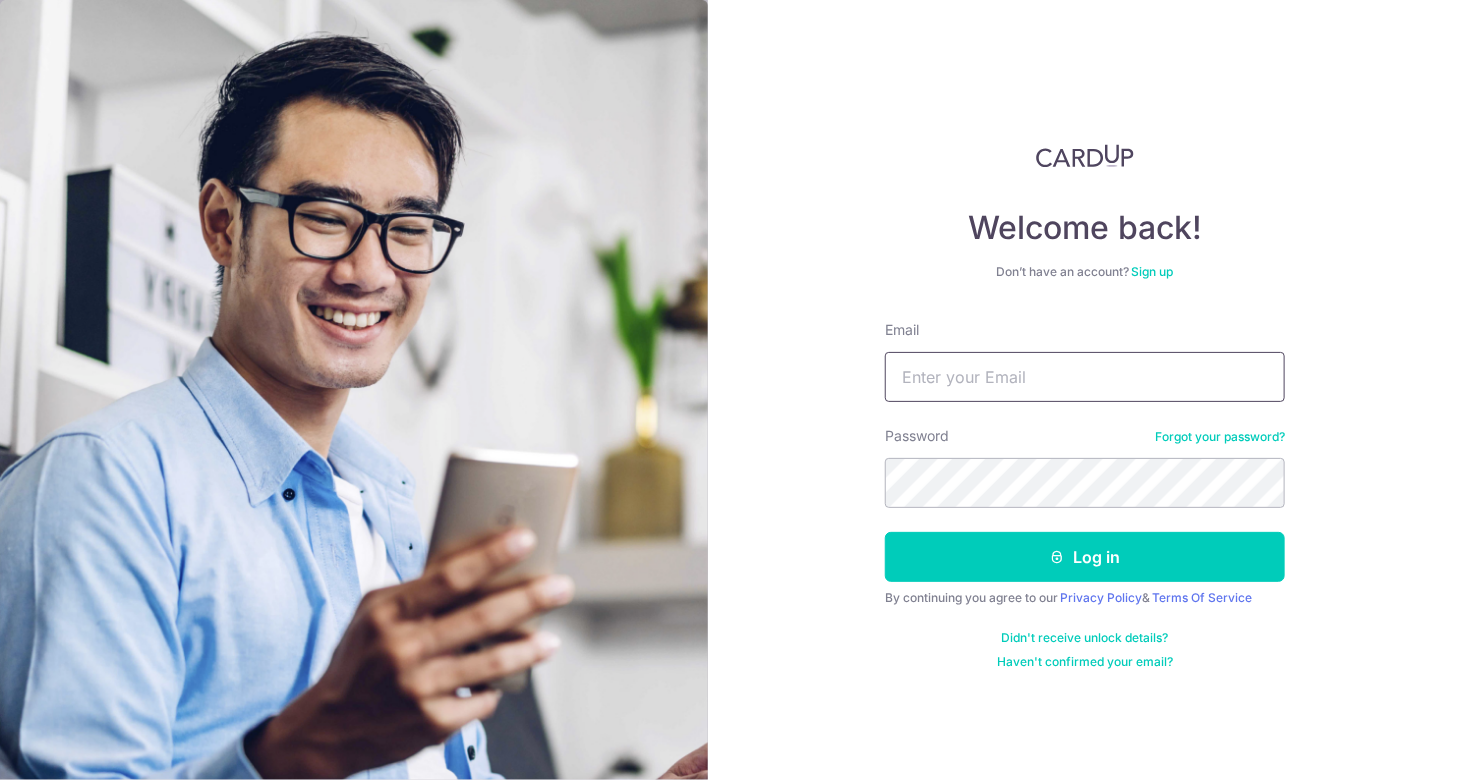 click on "Email" at bounding box center (1085, 377) 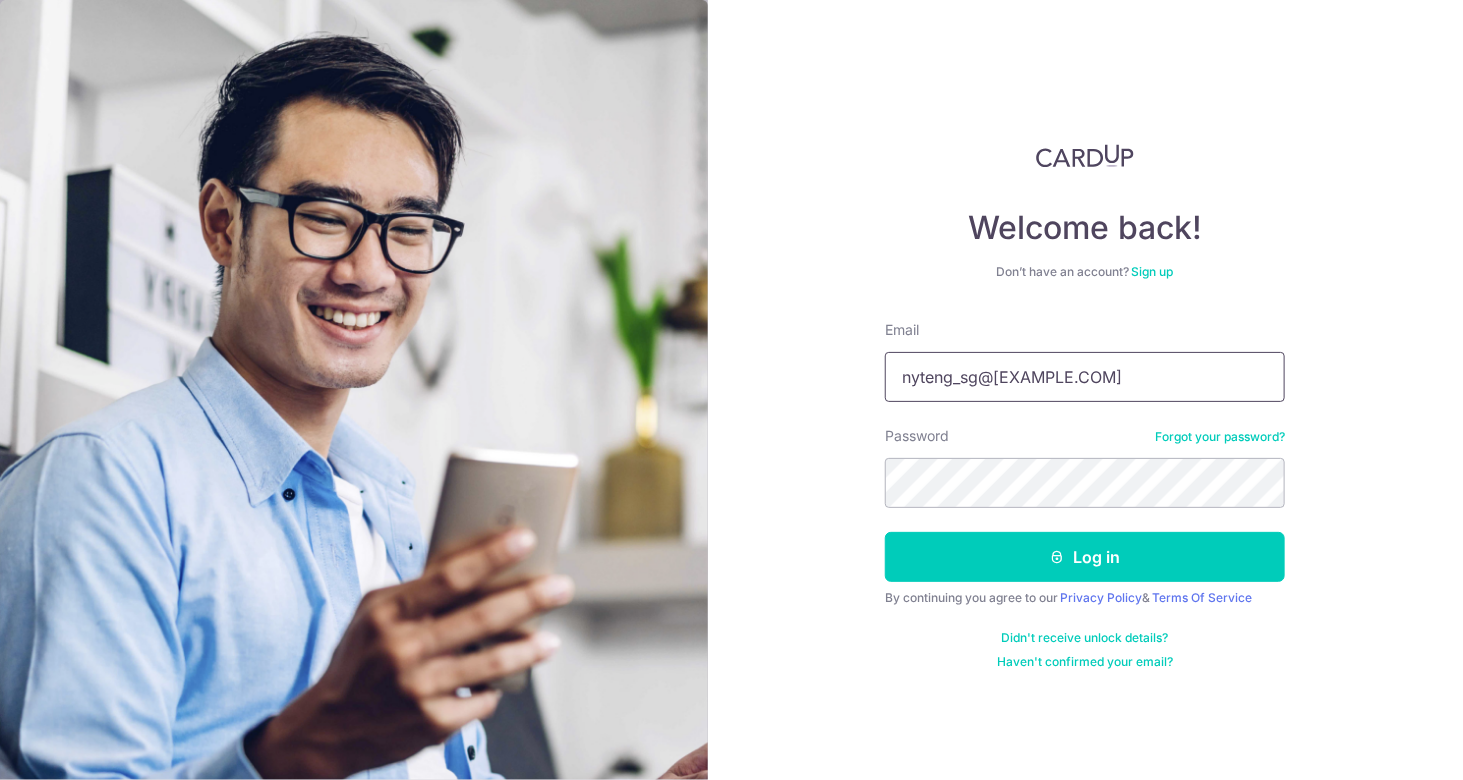 click on "nyteng_sg@" at bounding box center [1085, 377] 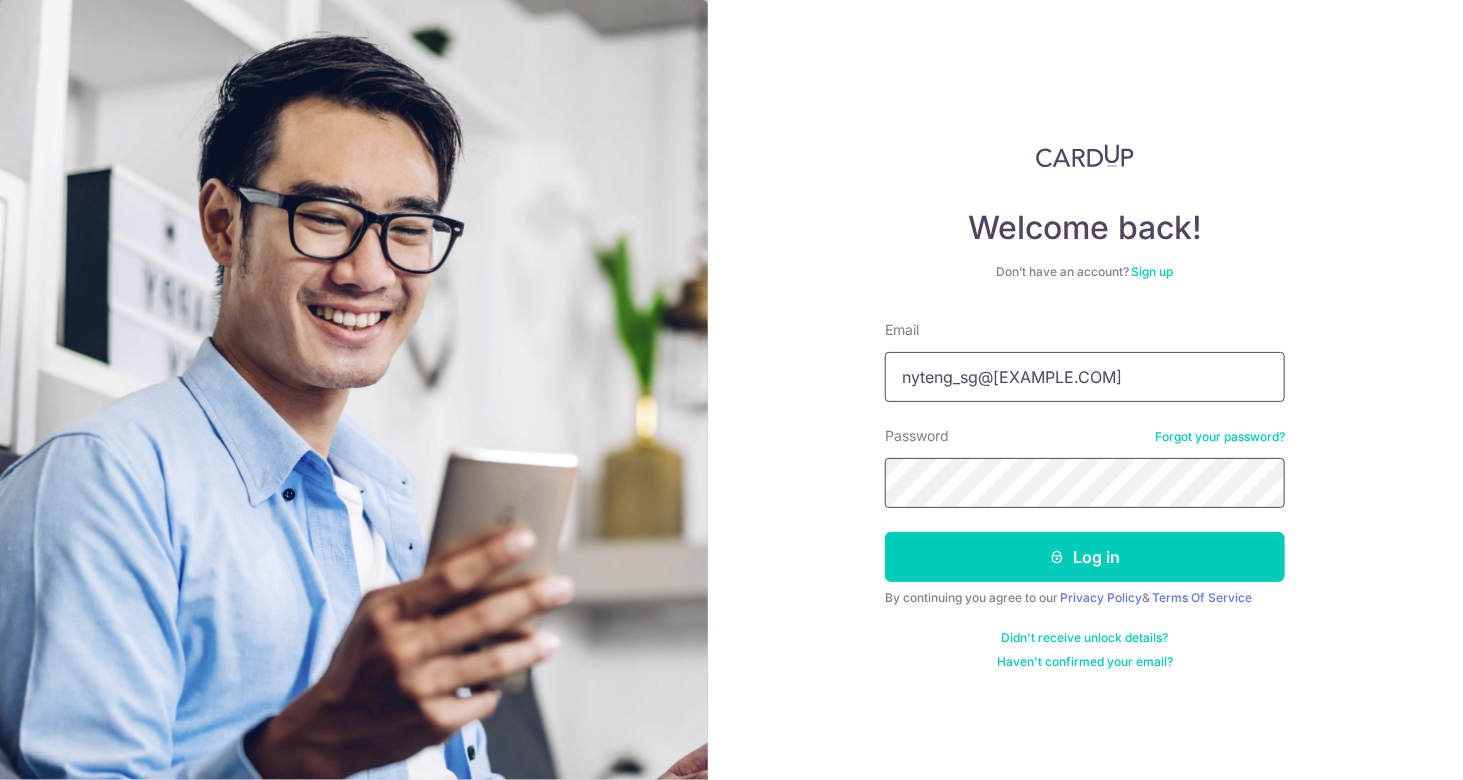click on "Log in" at bounding box center (1085, 557) 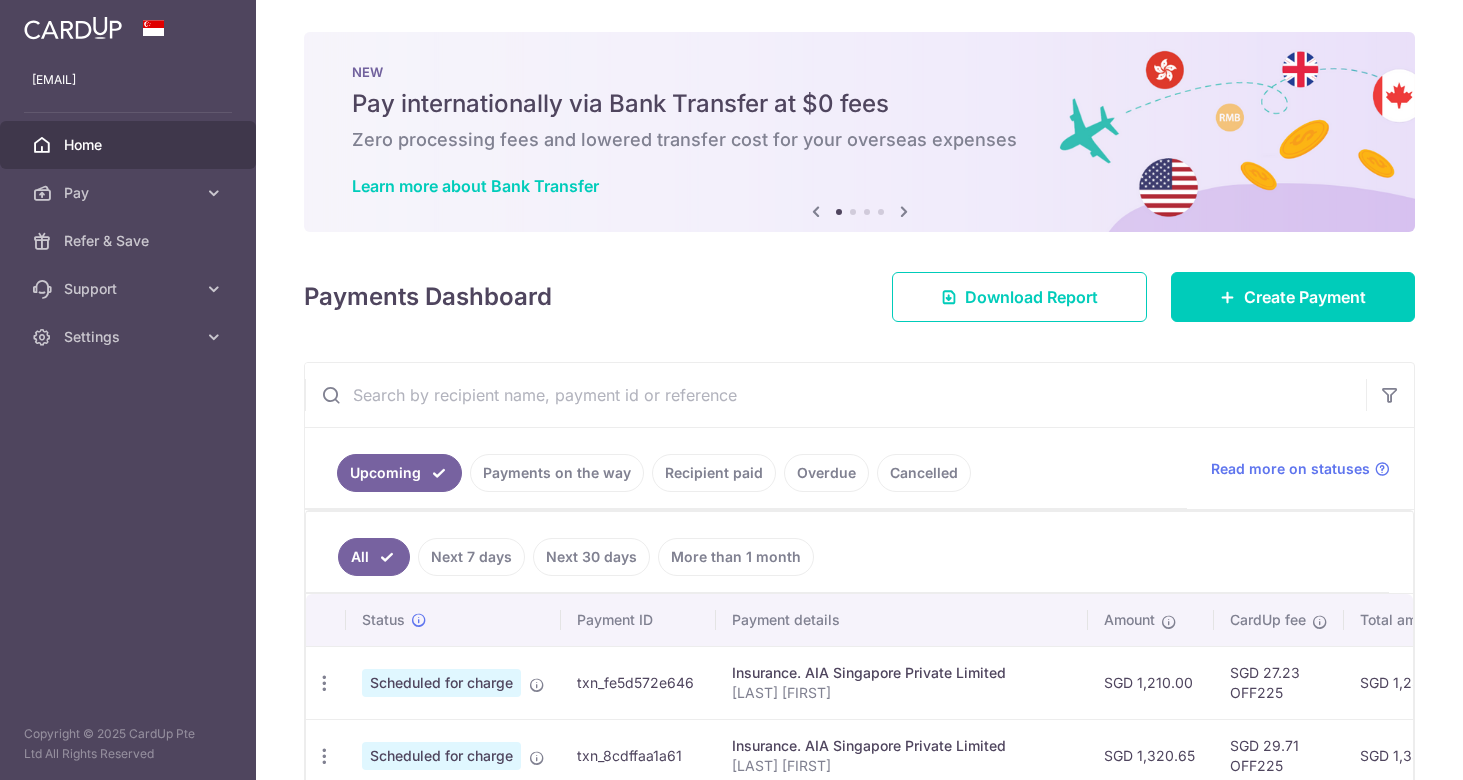 scroll, scrollTop: 0, scrollLeft: 0, axis: both 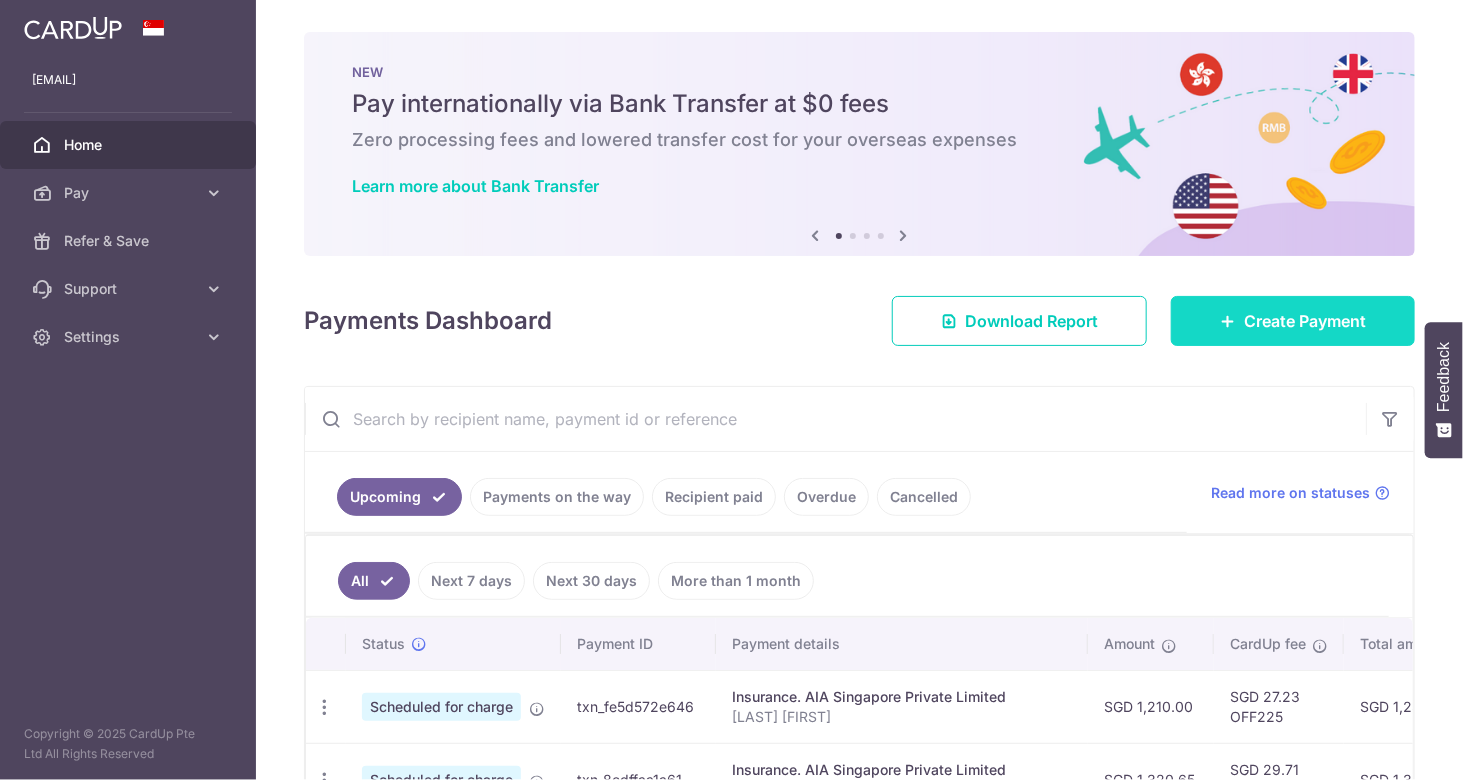 click on "Create Payment" at bounding box center [1293, 321] 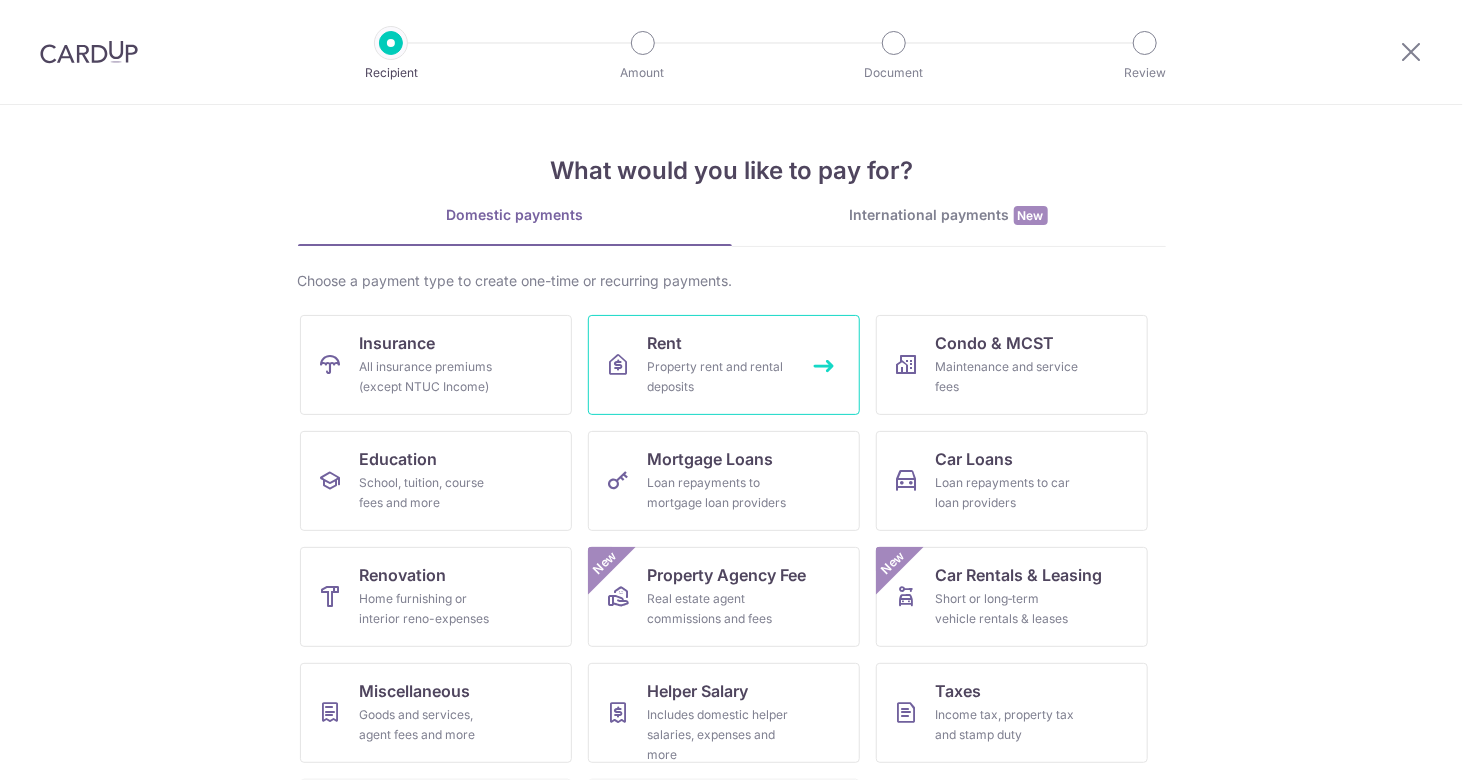 scroll, scrollTop: 0, scrollLeft: 0, axis: both 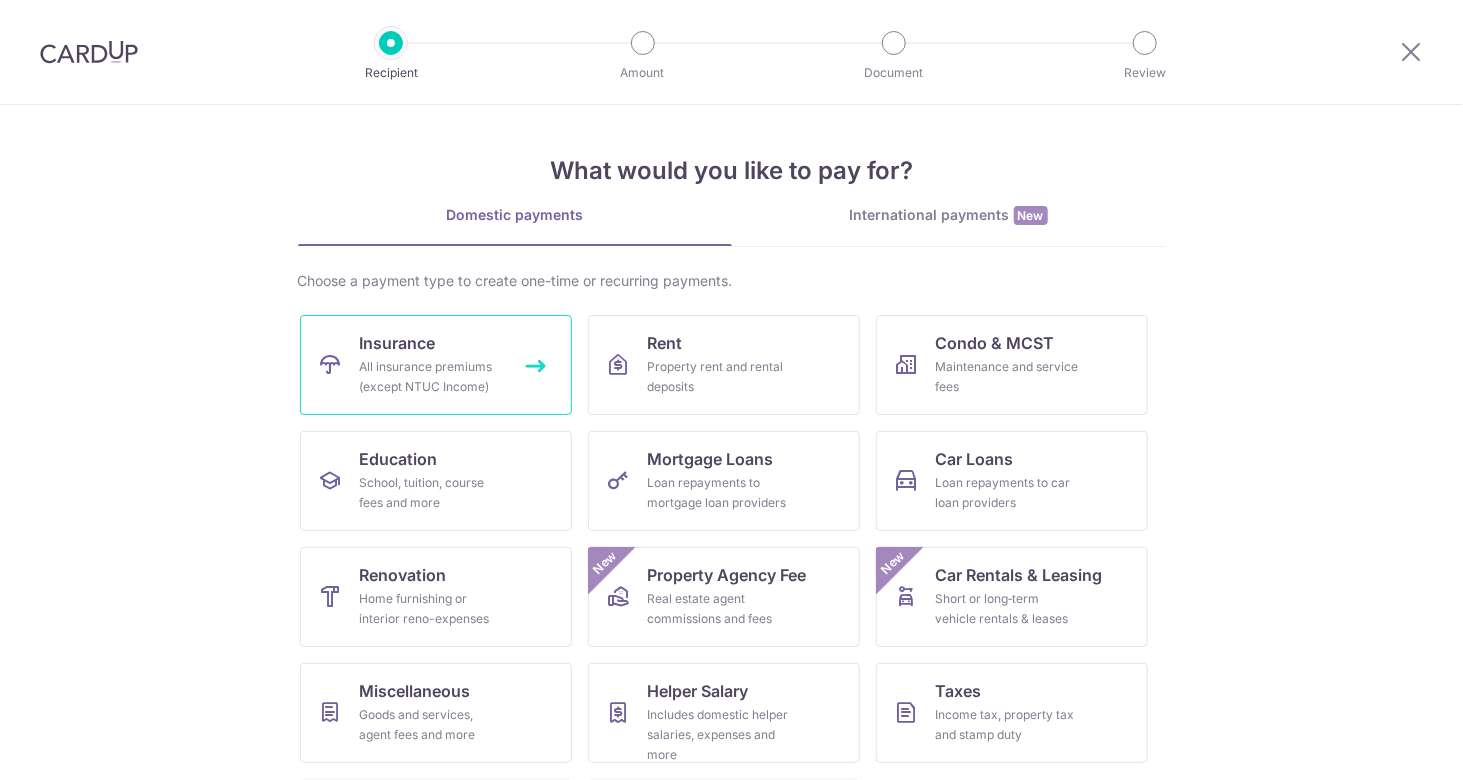 click on "All insurance premiums (except NTUC Income)" at bounding box center [432, 377] 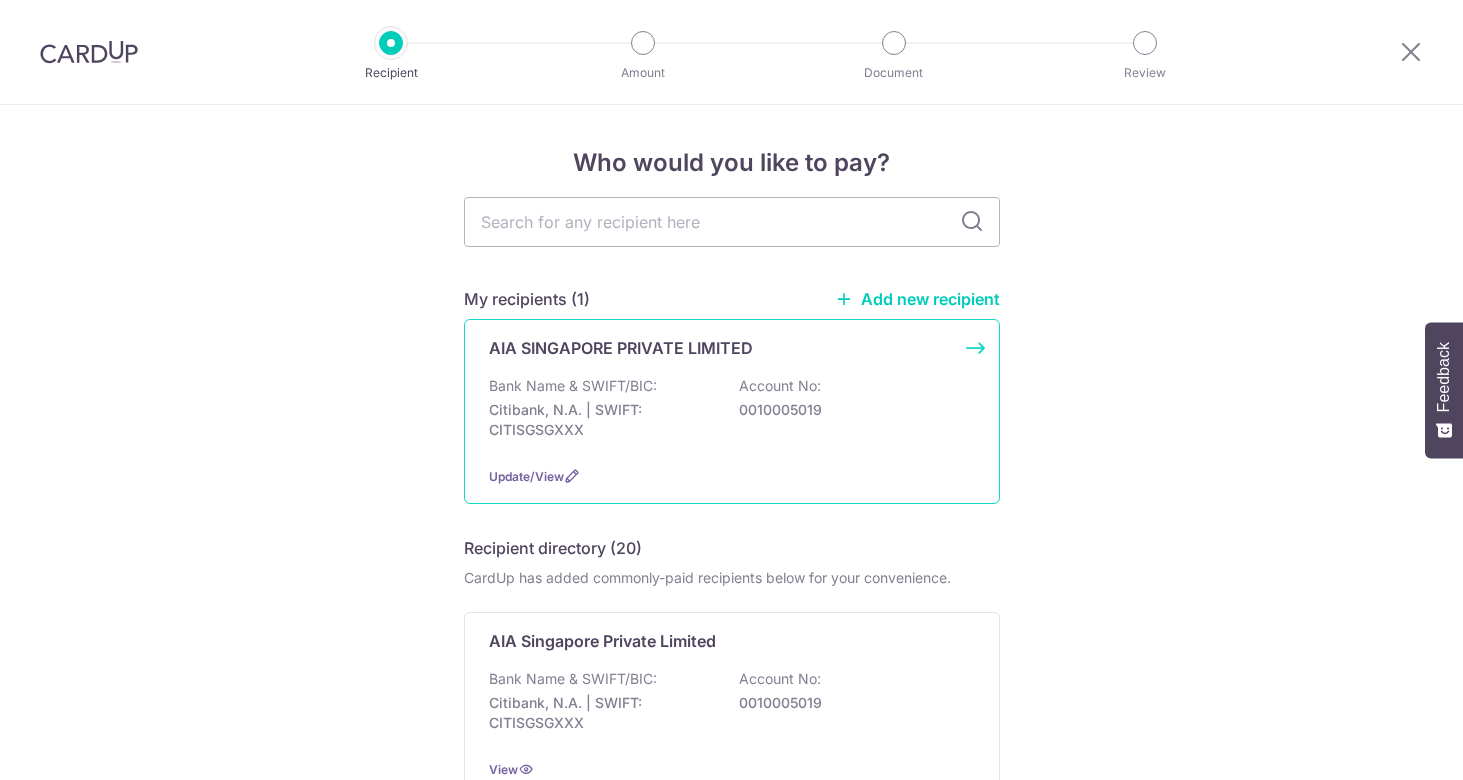 scroll, scrollTop: 0, scrollLeft: 0, axis: both 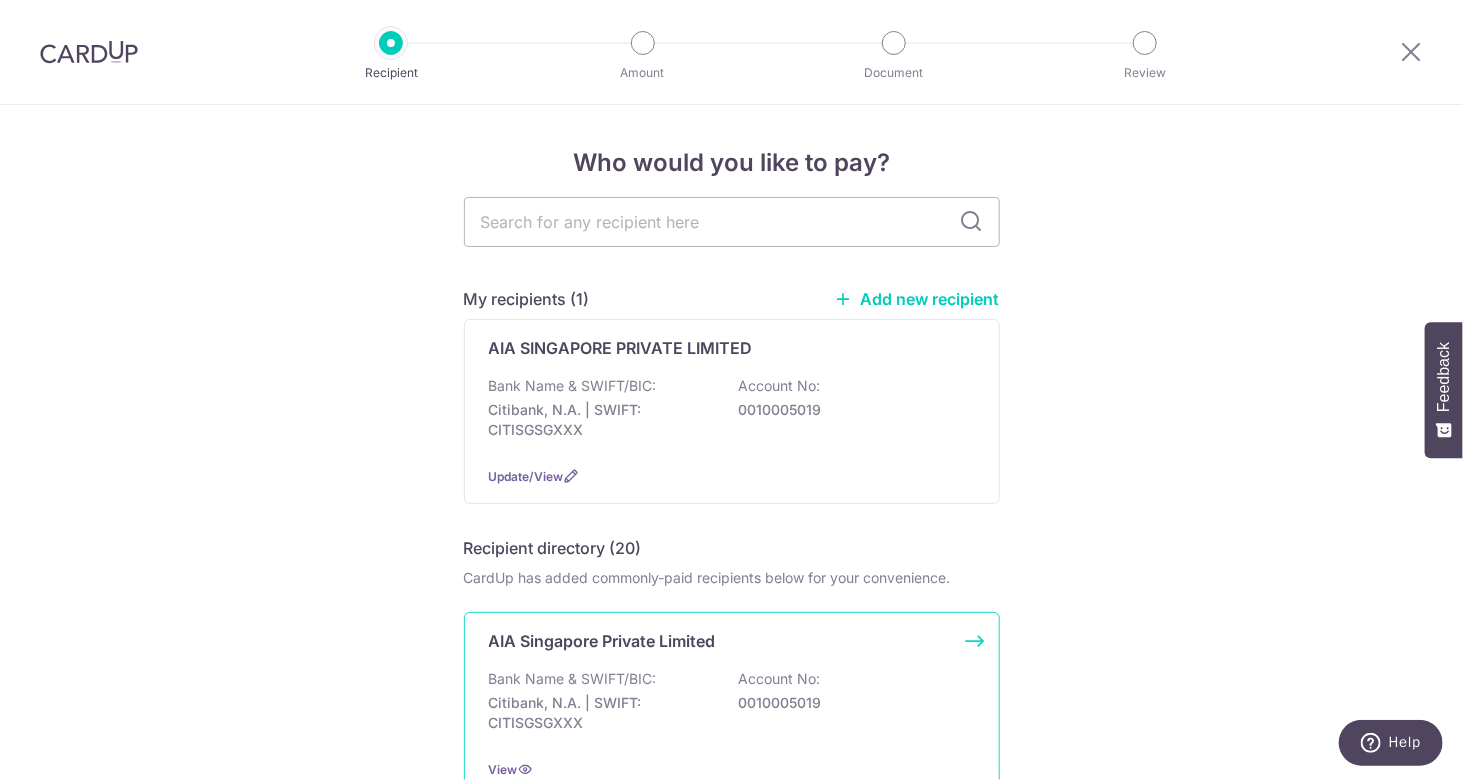 click on "AIA Singapore Private Limited" at bounding box center (720, 641) 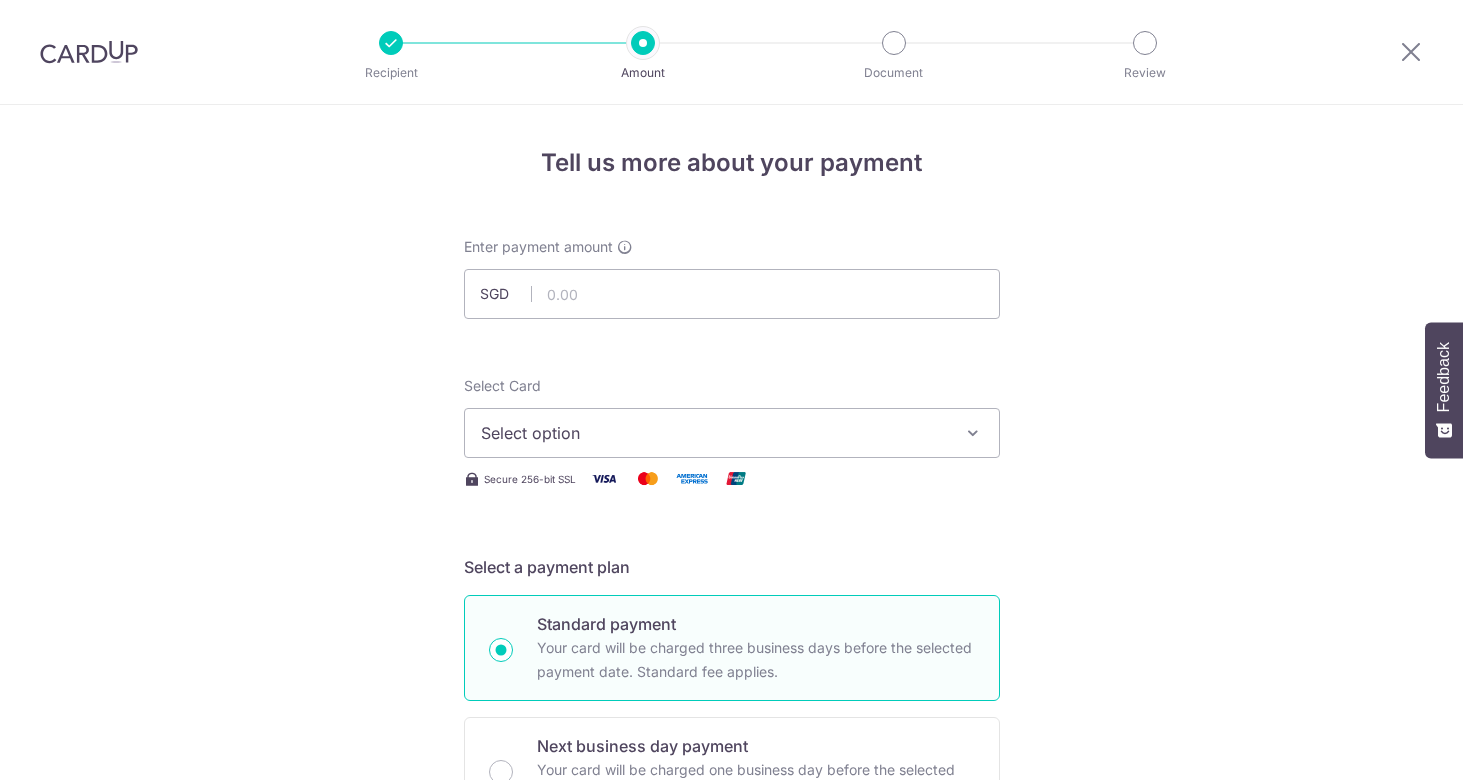 scroll, scrollTop: 0, scrollLeft: 0, axis: both 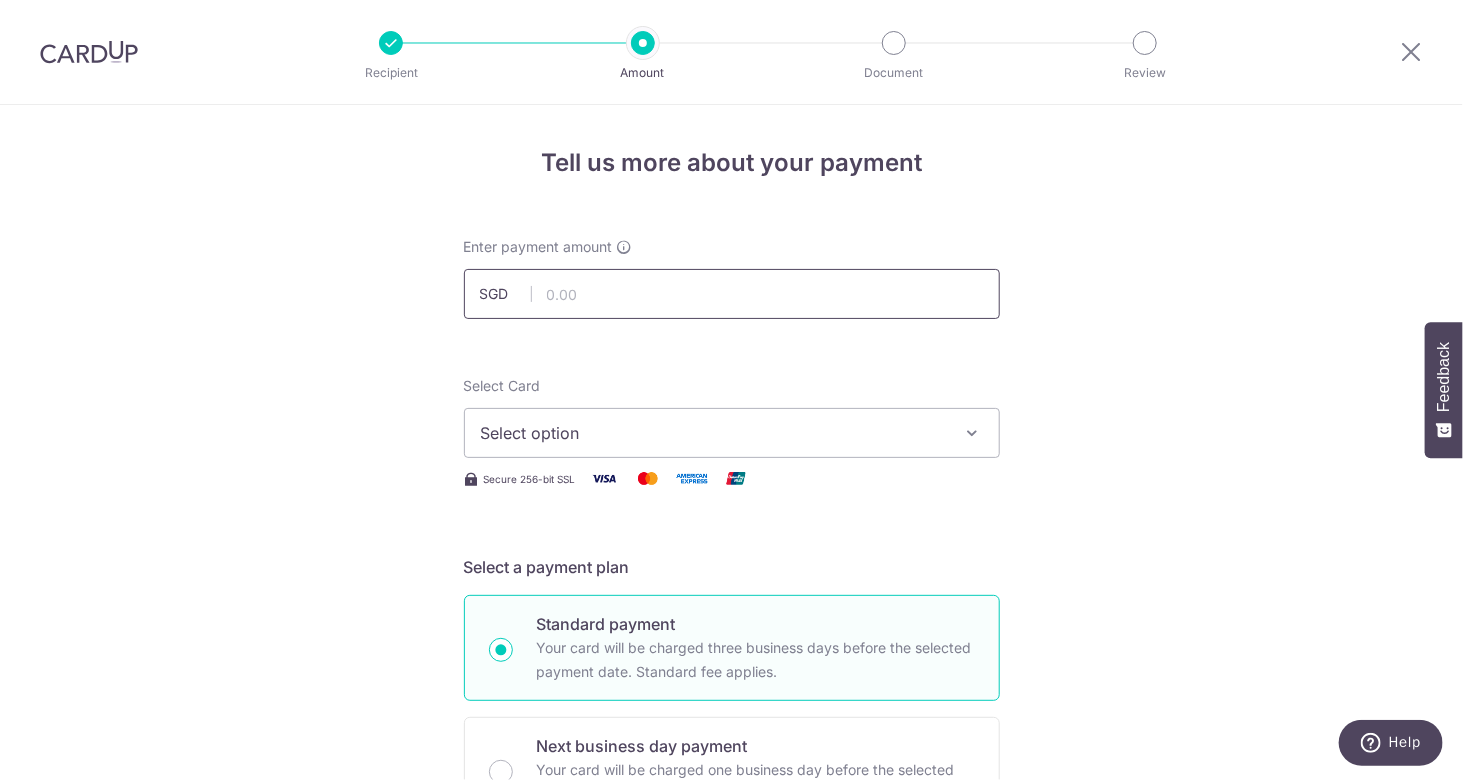 click at bounding box center (732, 294) 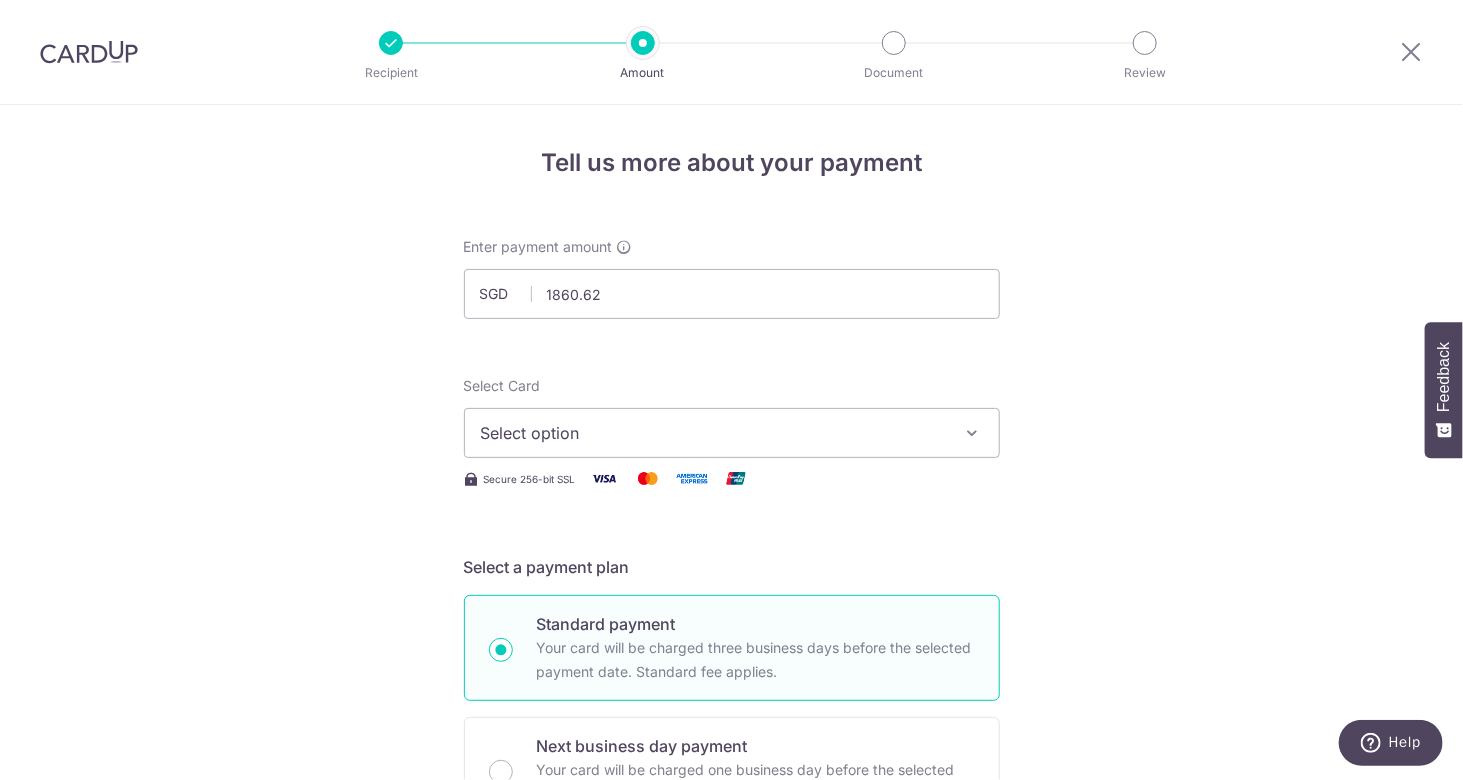 type on "1,860.62" 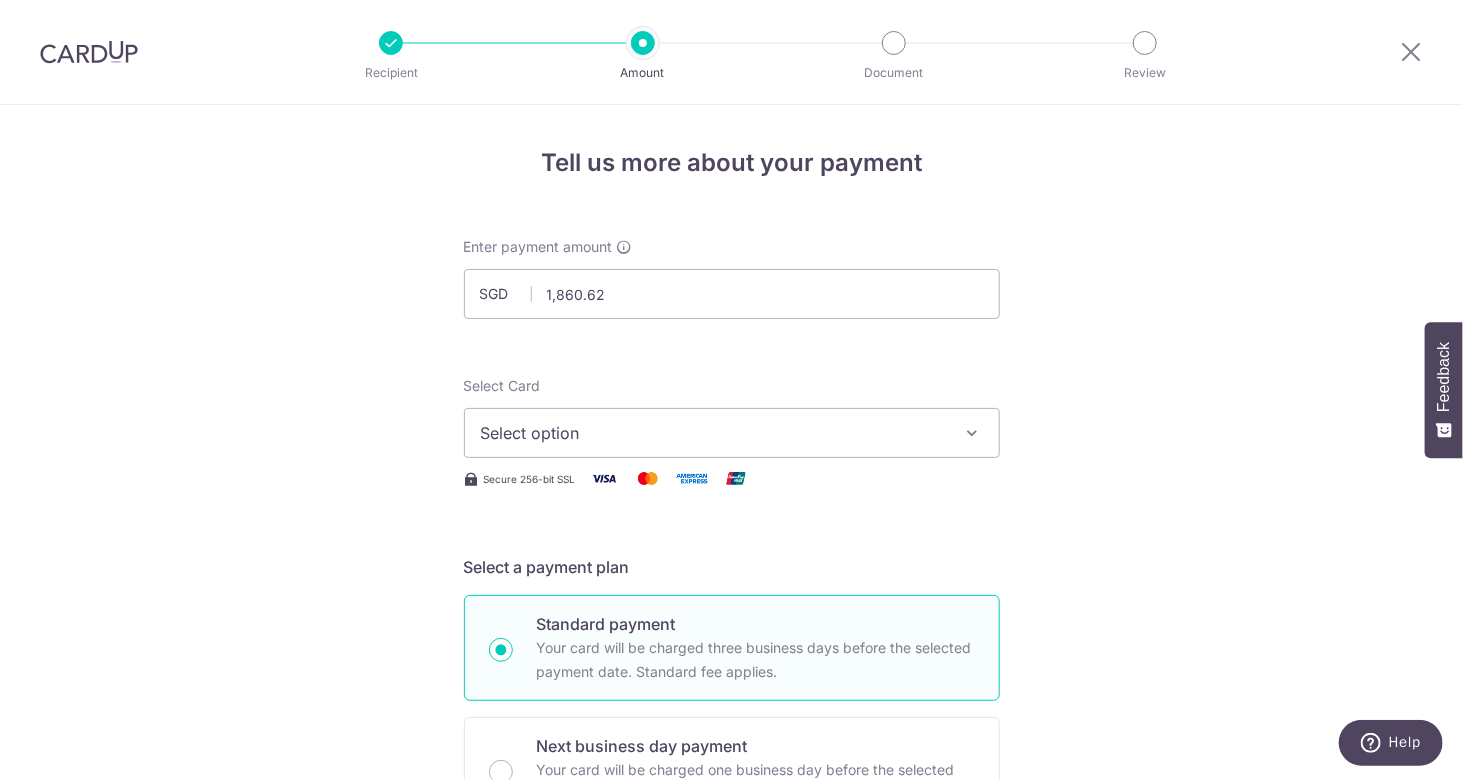 click on "Select option" at bounding box center (714, 433) 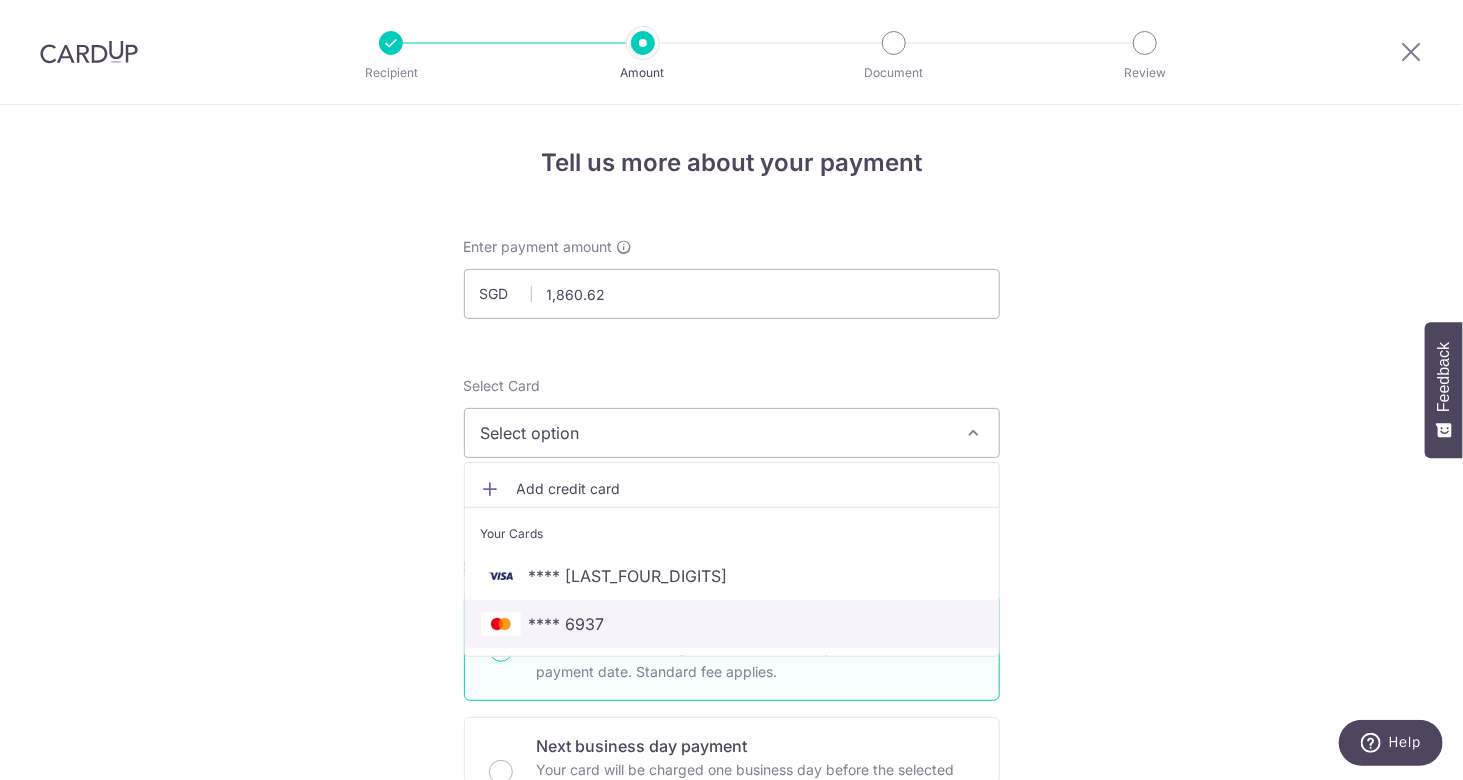 click on "**** 6937" at bounding box center (567, 624) 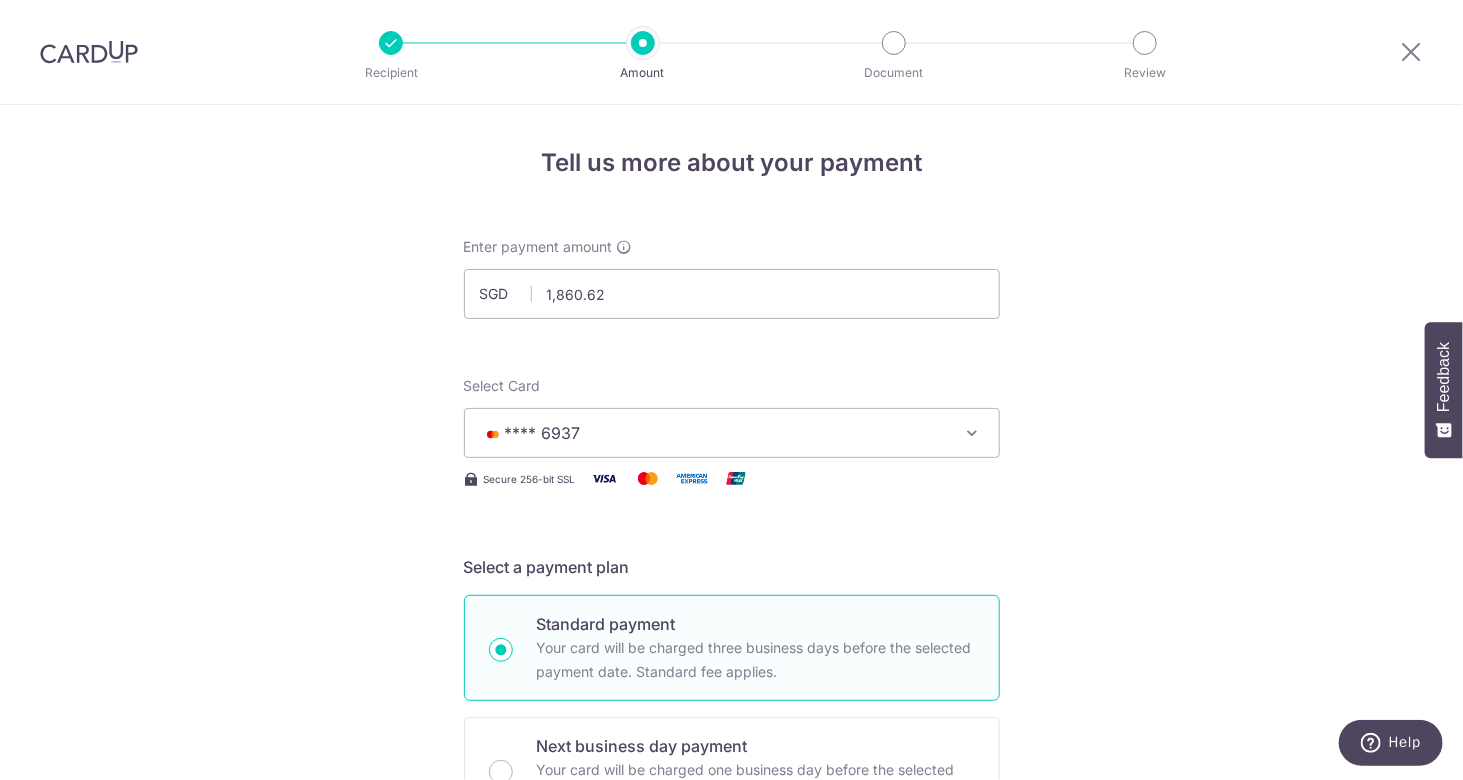 click on "Tell us more about your payment
Enter payment amount
SGD
1,860.62
1860.62
Select Card
**** 6937
Add credit card
Your Cards
**** 8188
**** 6937
Secure 256-bit SSL
Text
New card details
Card
Secure 256-bit SSL" at bounding box center [731, 1009] 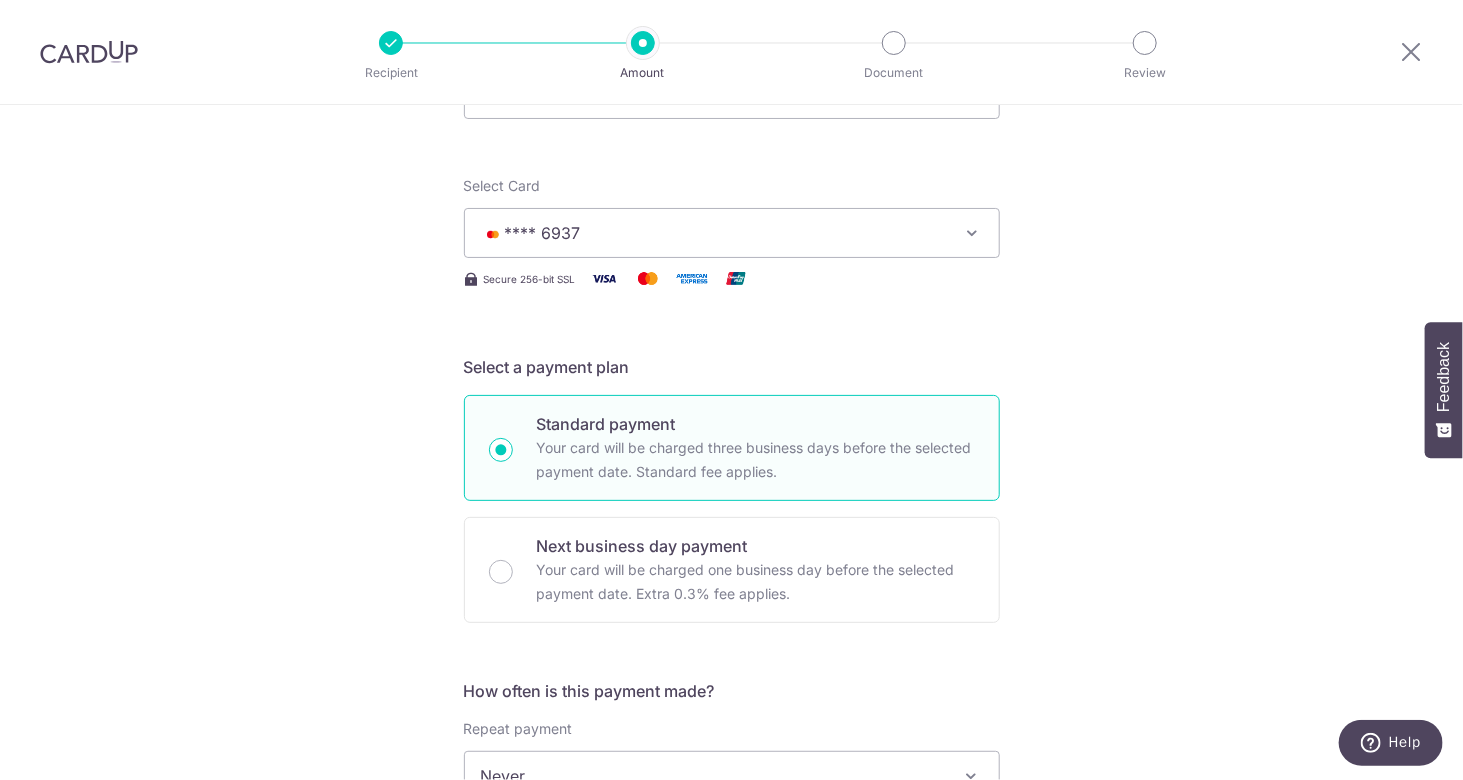 scroll, scrollTop: 600, scrollLeft: 0, axis: vertical 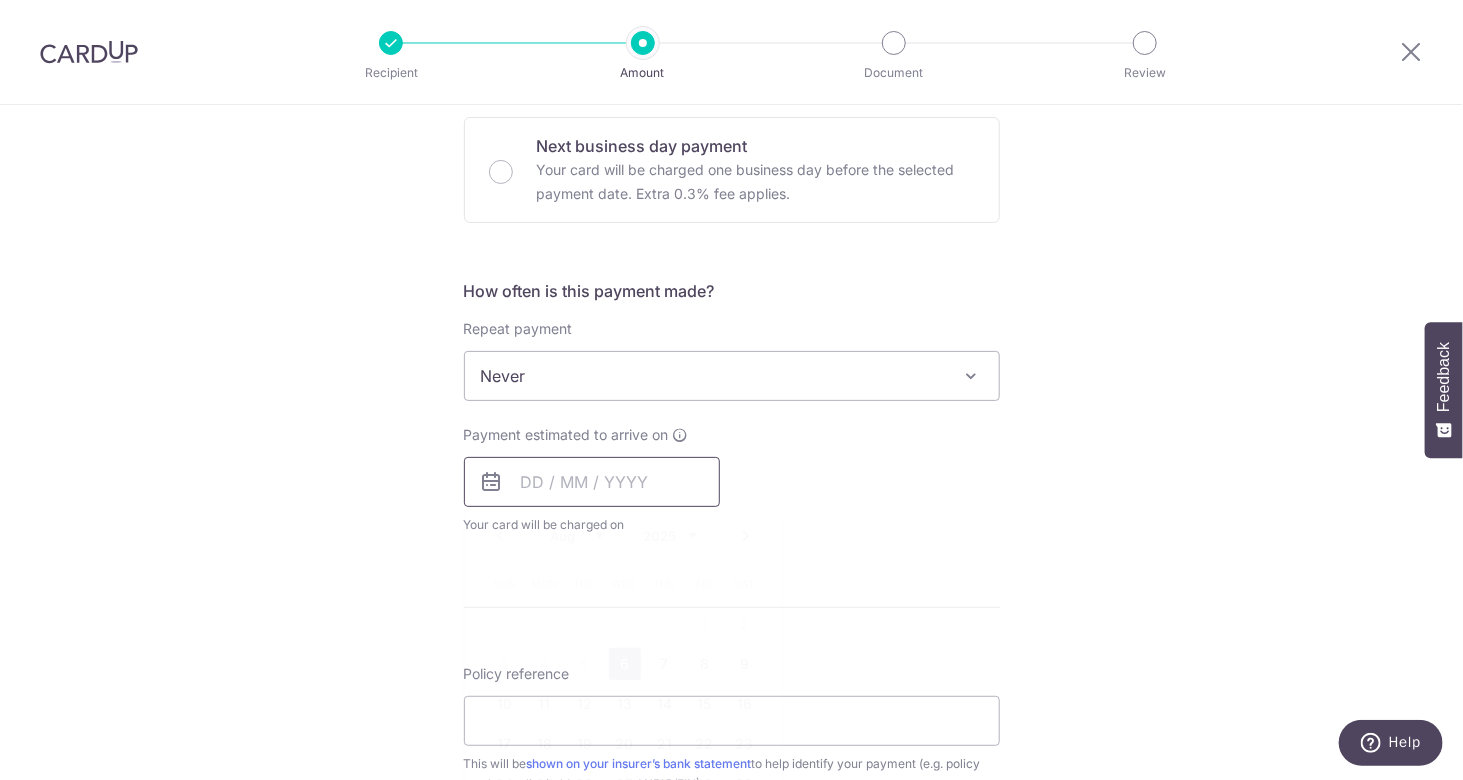 click at bounding box center [592, 482] 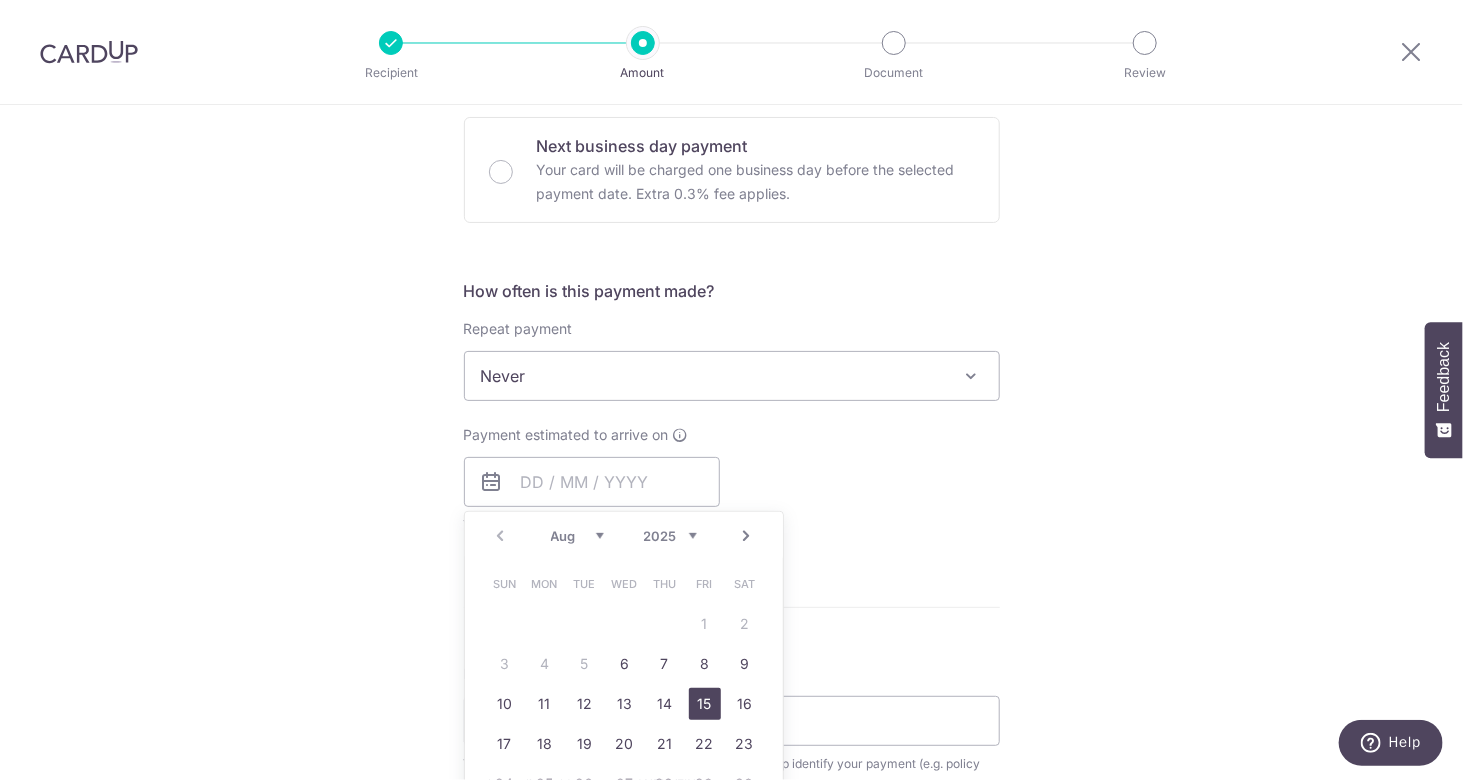 click on "15" at bounding box center [705, 704] 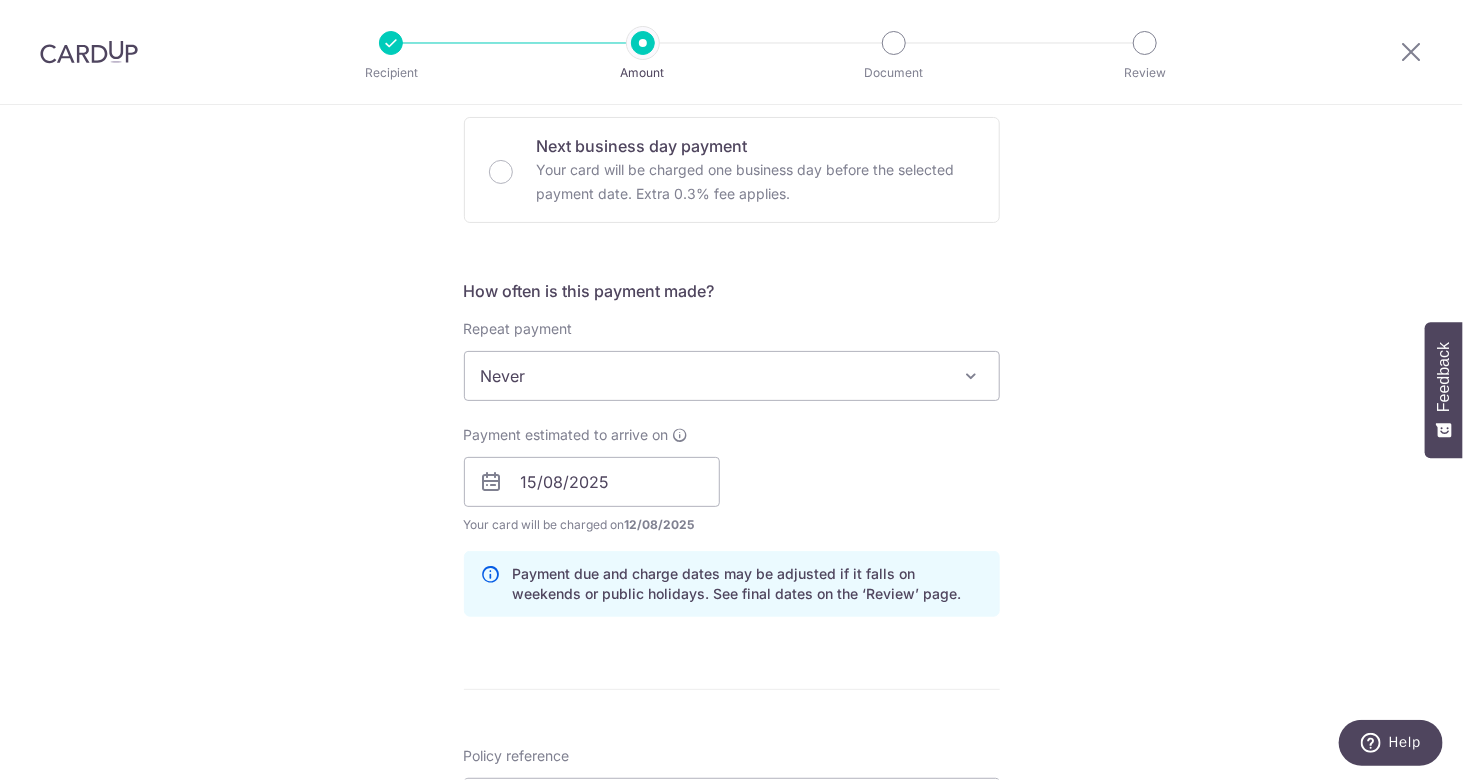 click on "Tell us more about your payment
Enter payment amount
SGD
1,860.62
1860.62
Select Card
**** 6937
Add credit card
Your Cards
**** 8188
**** 6937
Secure 256-bit SSL
Text
New card details
Card
Secure 256-bit SSL" at bounding box center (731, 450) 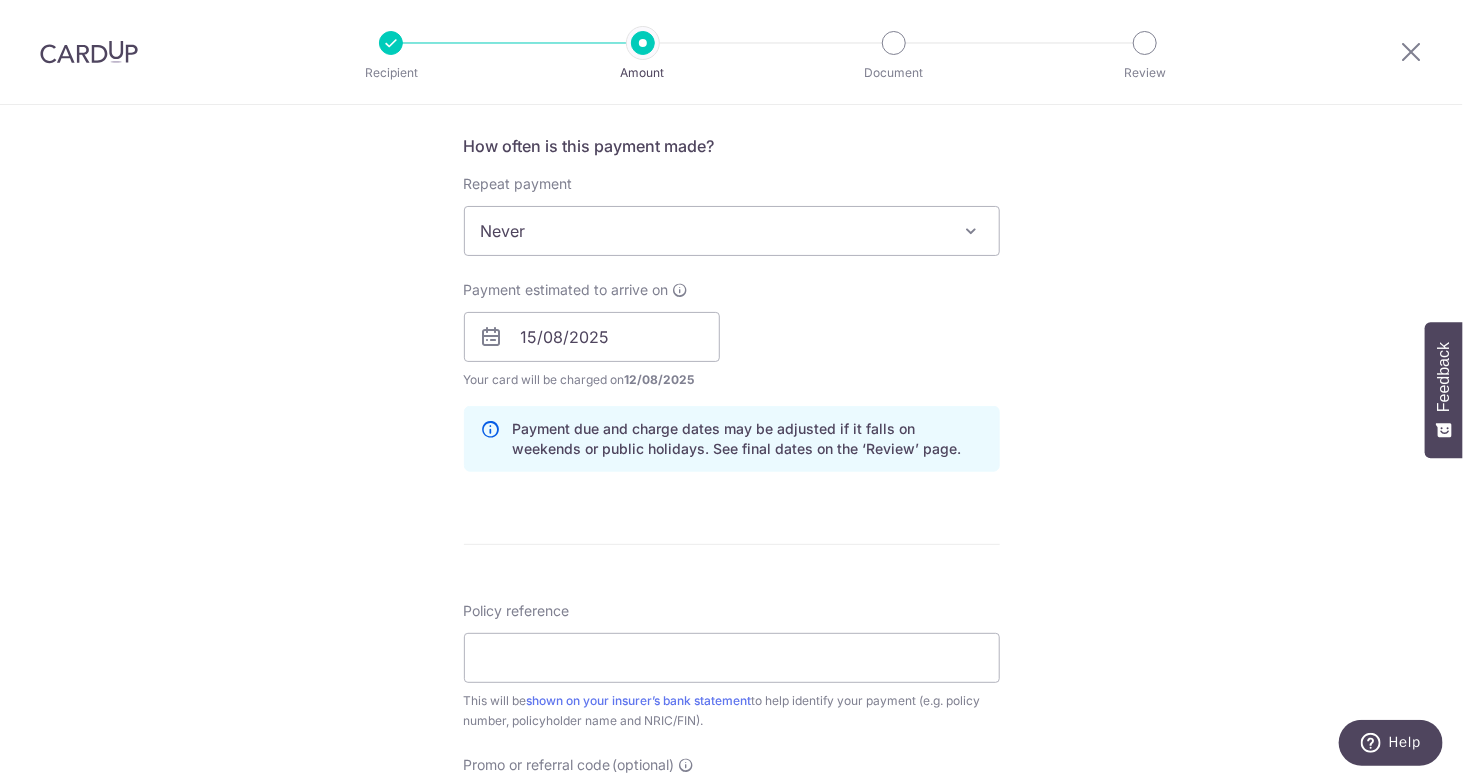 scroll, scrollTop: 900, scrollLeft: 0, axis: vertical 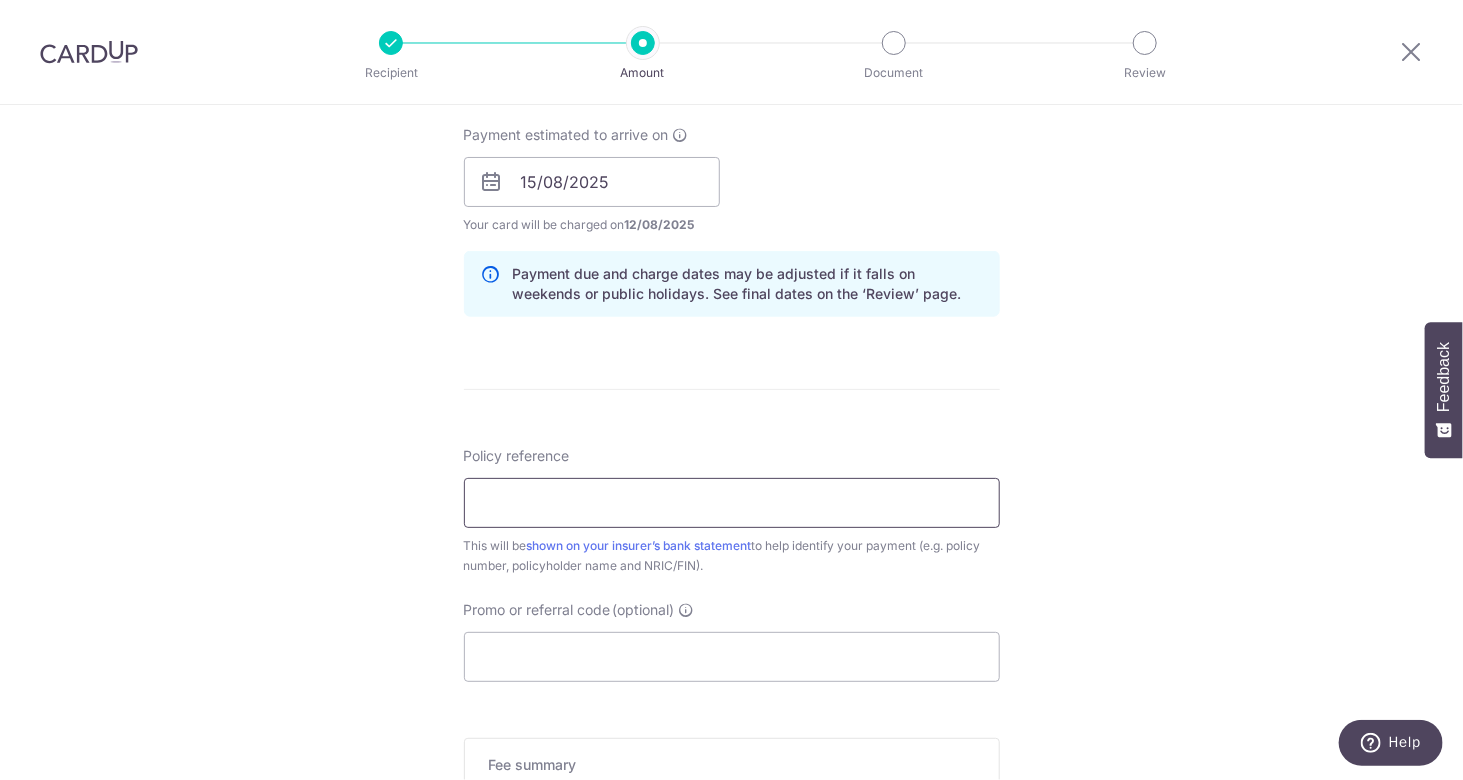 click on "Policy reference" at bounding box center [732, 503] 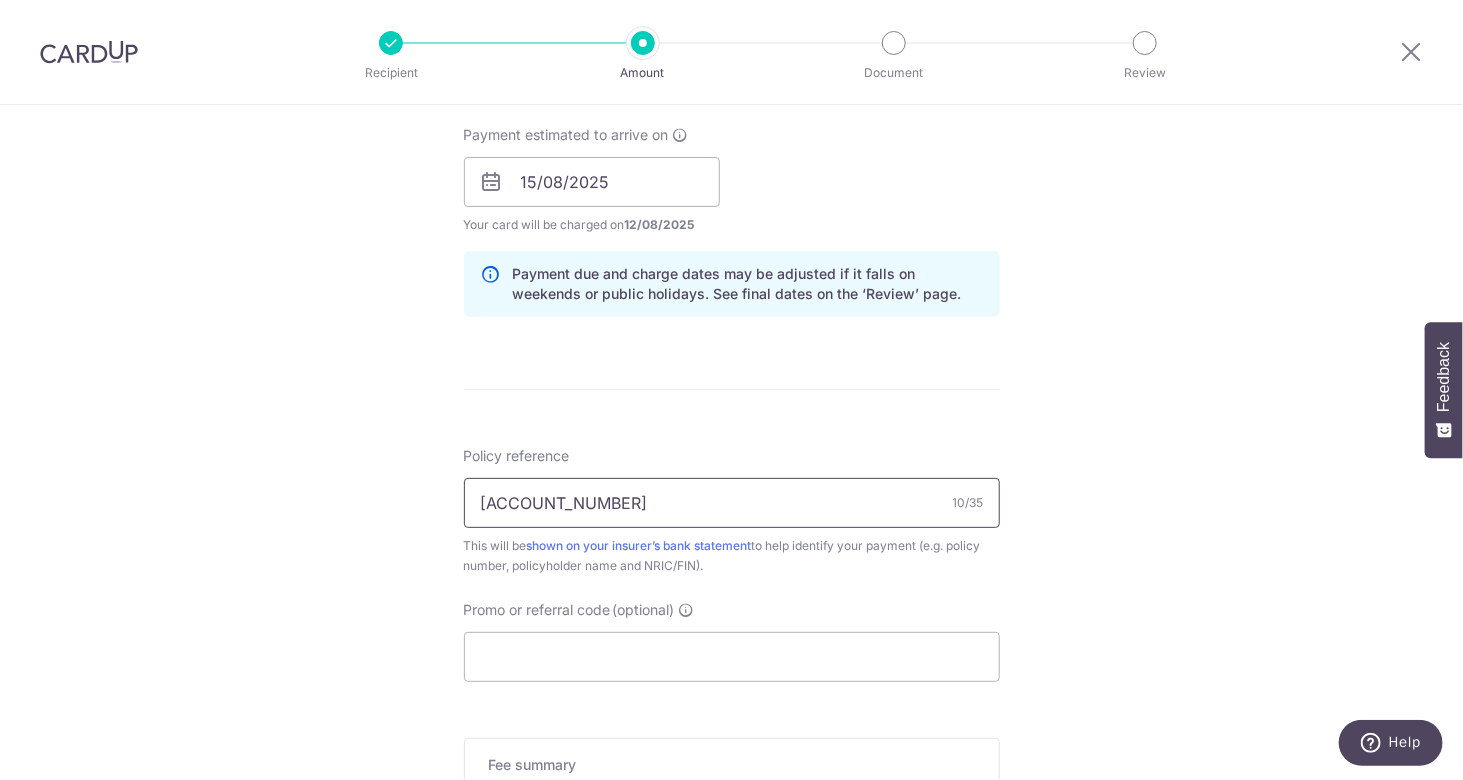 click on "L546715655" at bounding box center [732, 503] 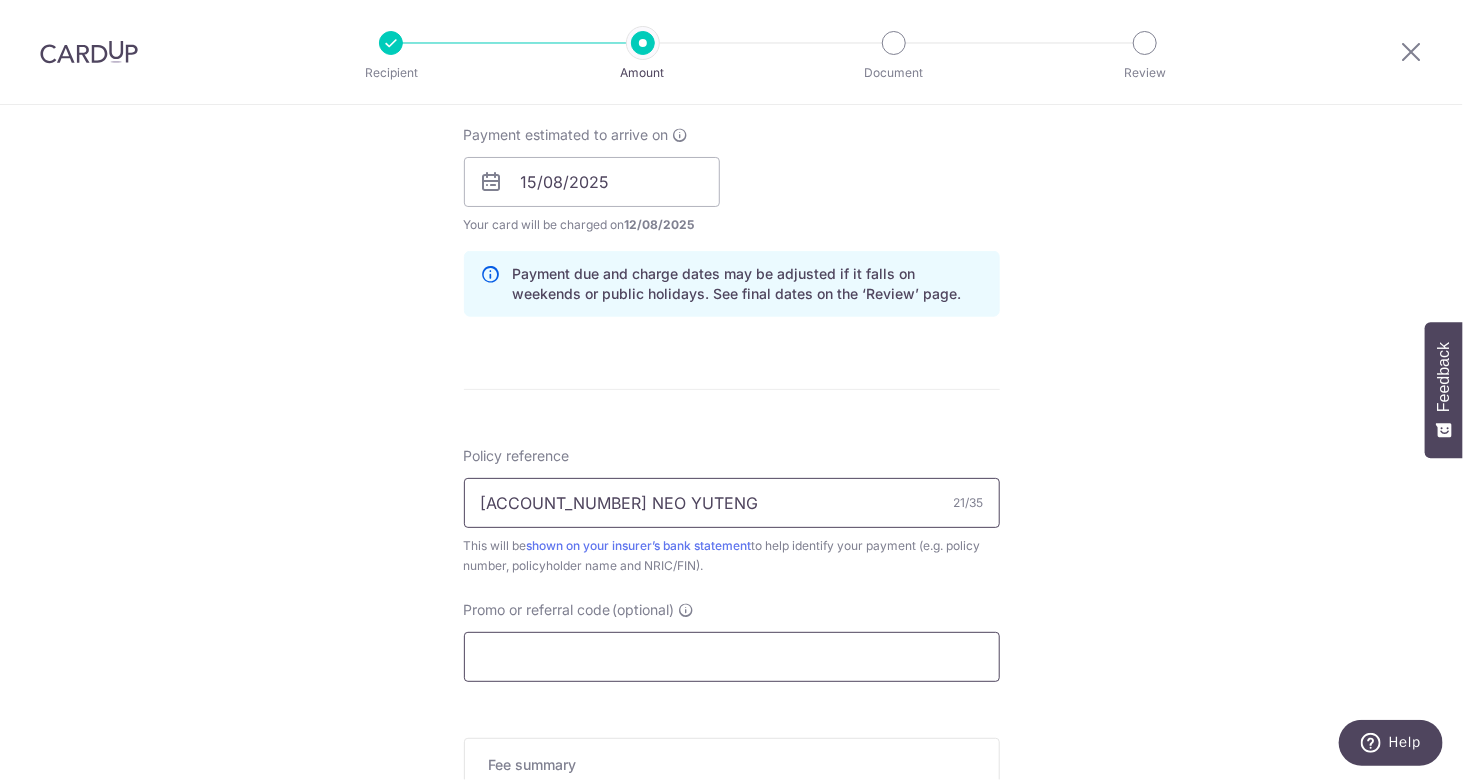 type on "L546715655 NEO YUTENG" 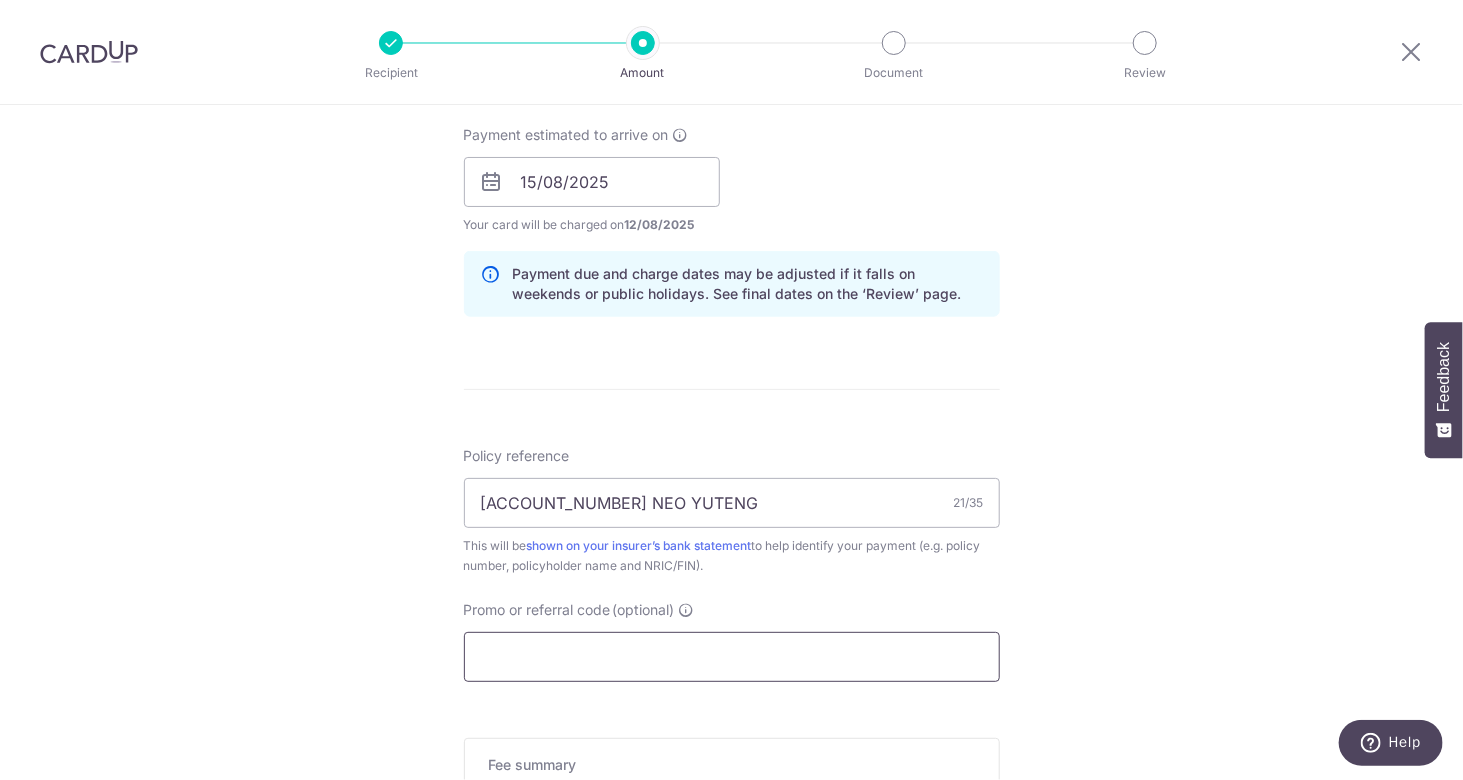 click on "Promo or referral code
(optional)" at bounding box center [732, 657] 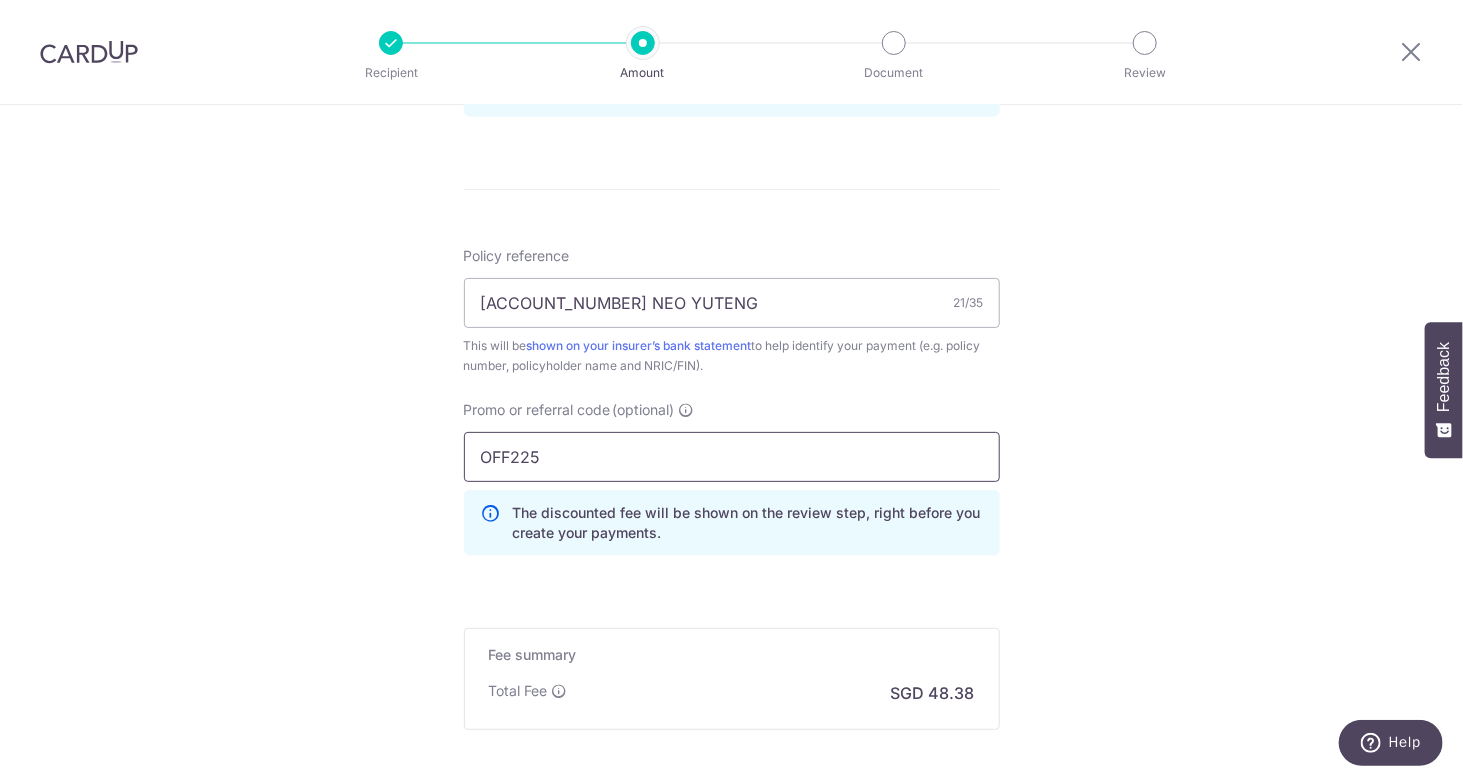 scroll, scrollTop: 1299, scrollLeft: 0, axis: vertical 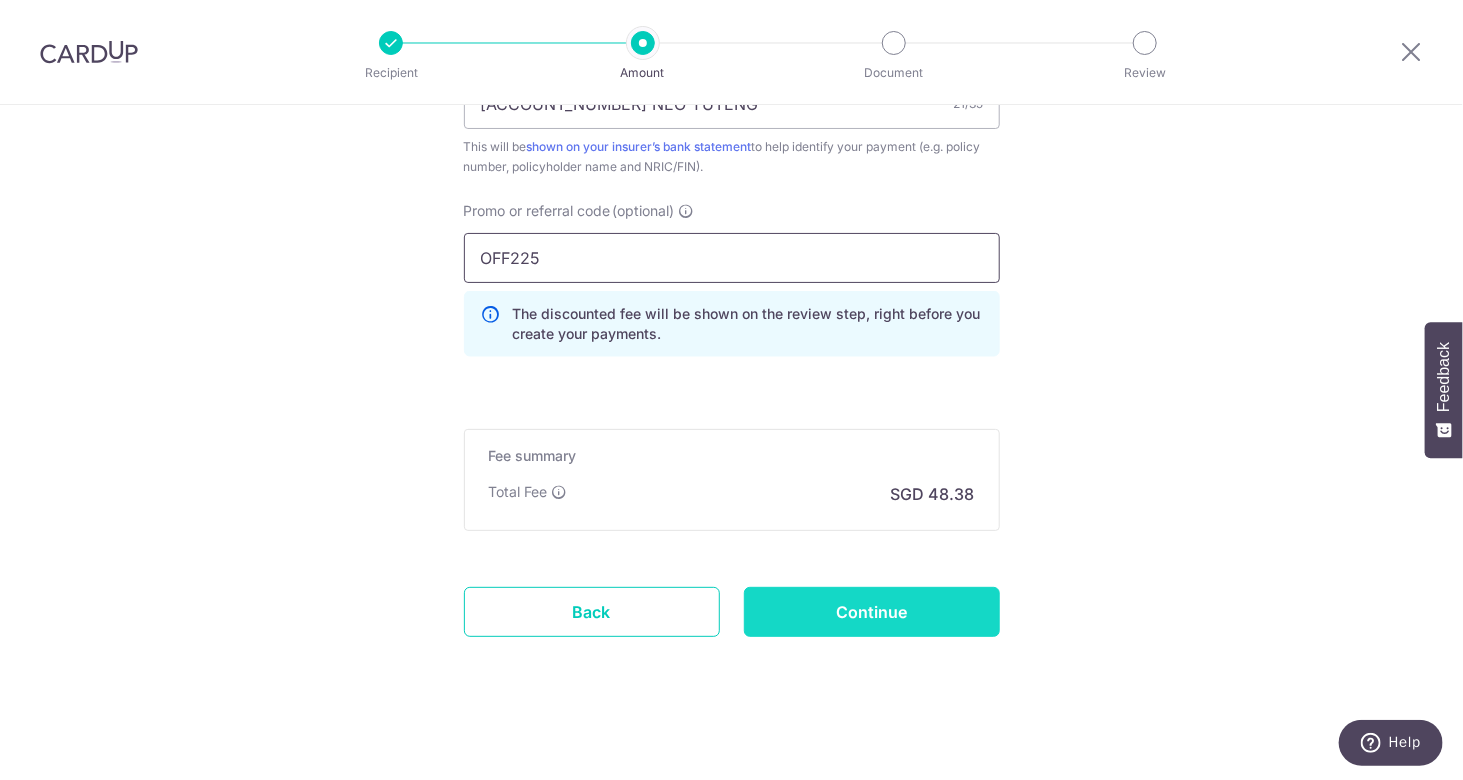 type on "OFF225" 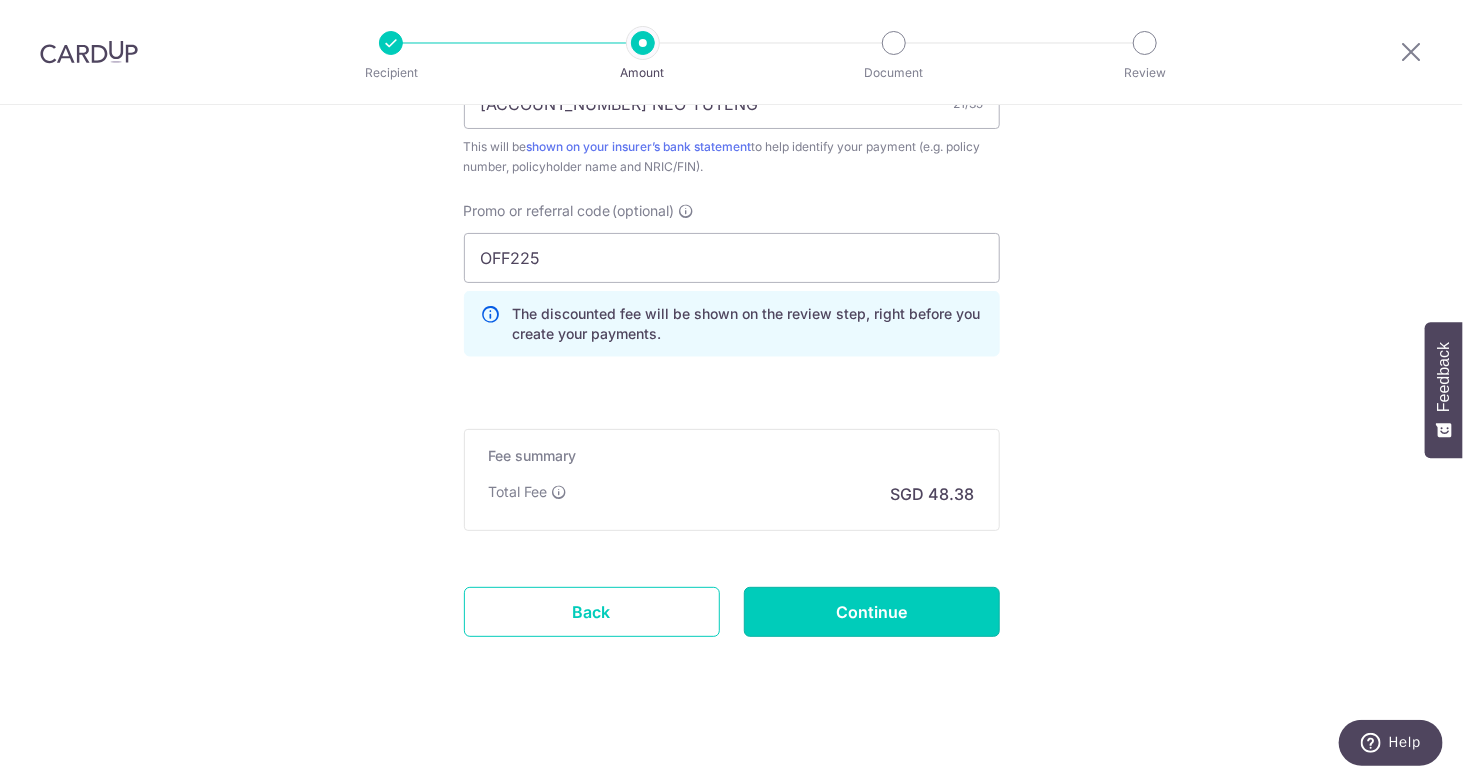 drag, startPoint x: 988, startPoint y: 586, endPoint x: 970, endPoint y: 597, distance: 21.095022 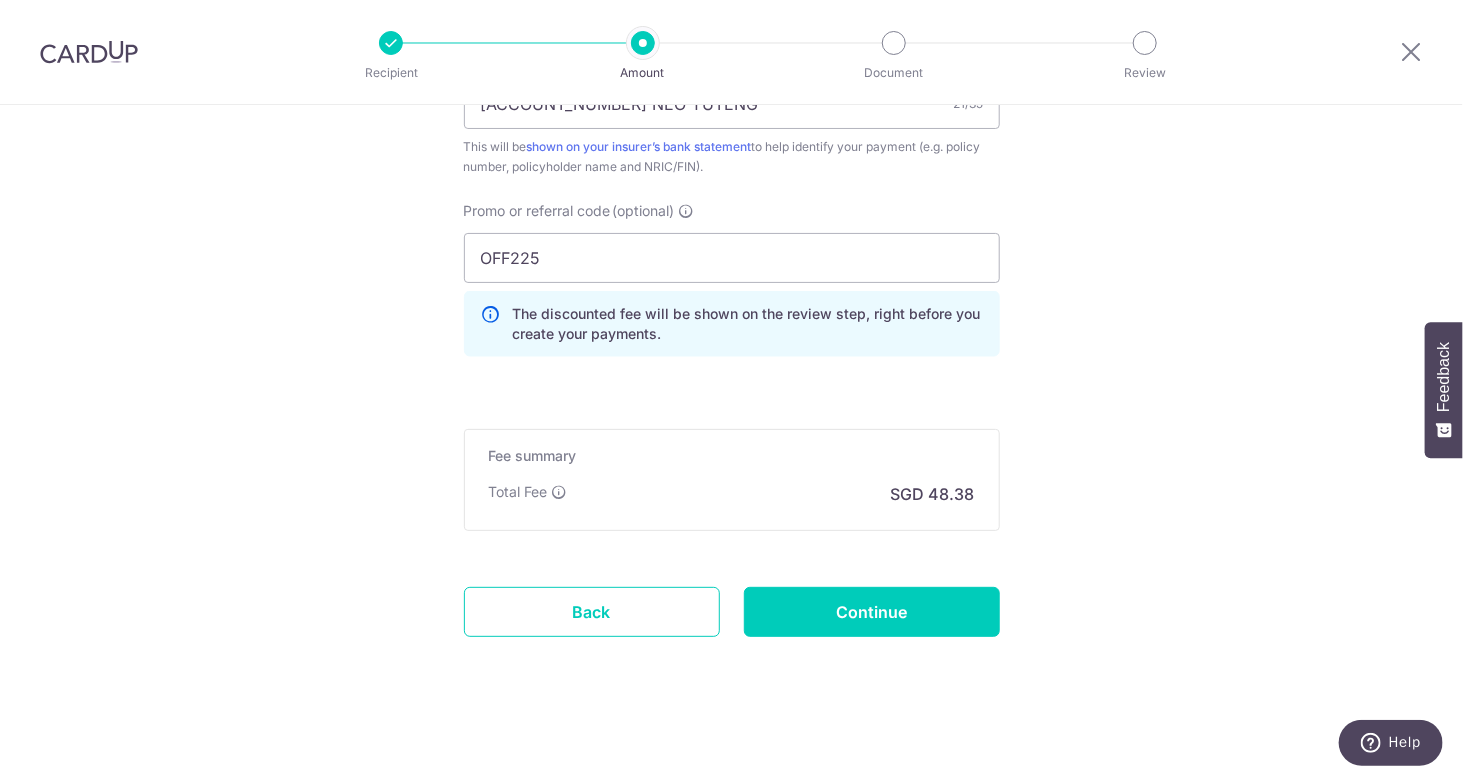 type on "Create Schedule" 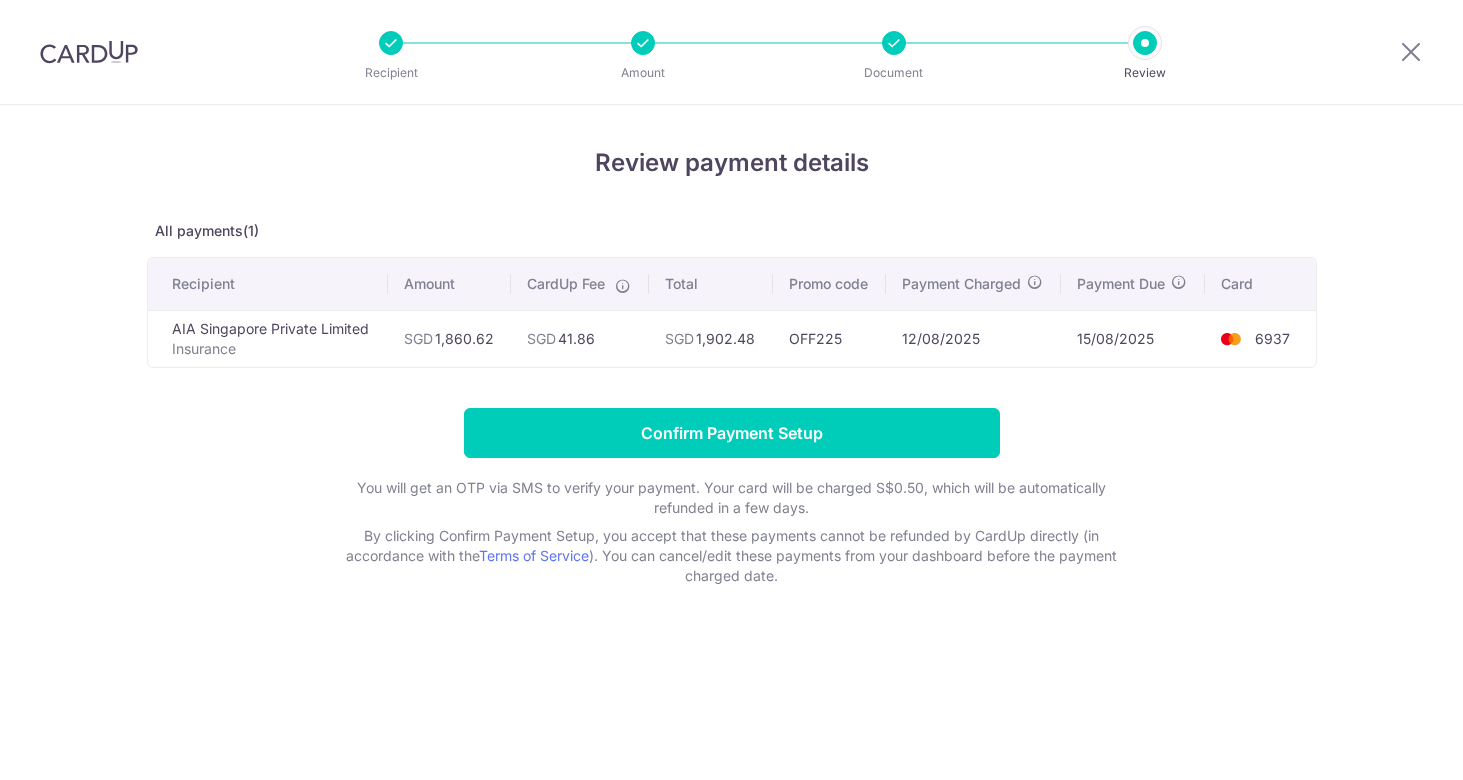 scroll, scrollTop: 0, scrollLeft: 0, axis: both 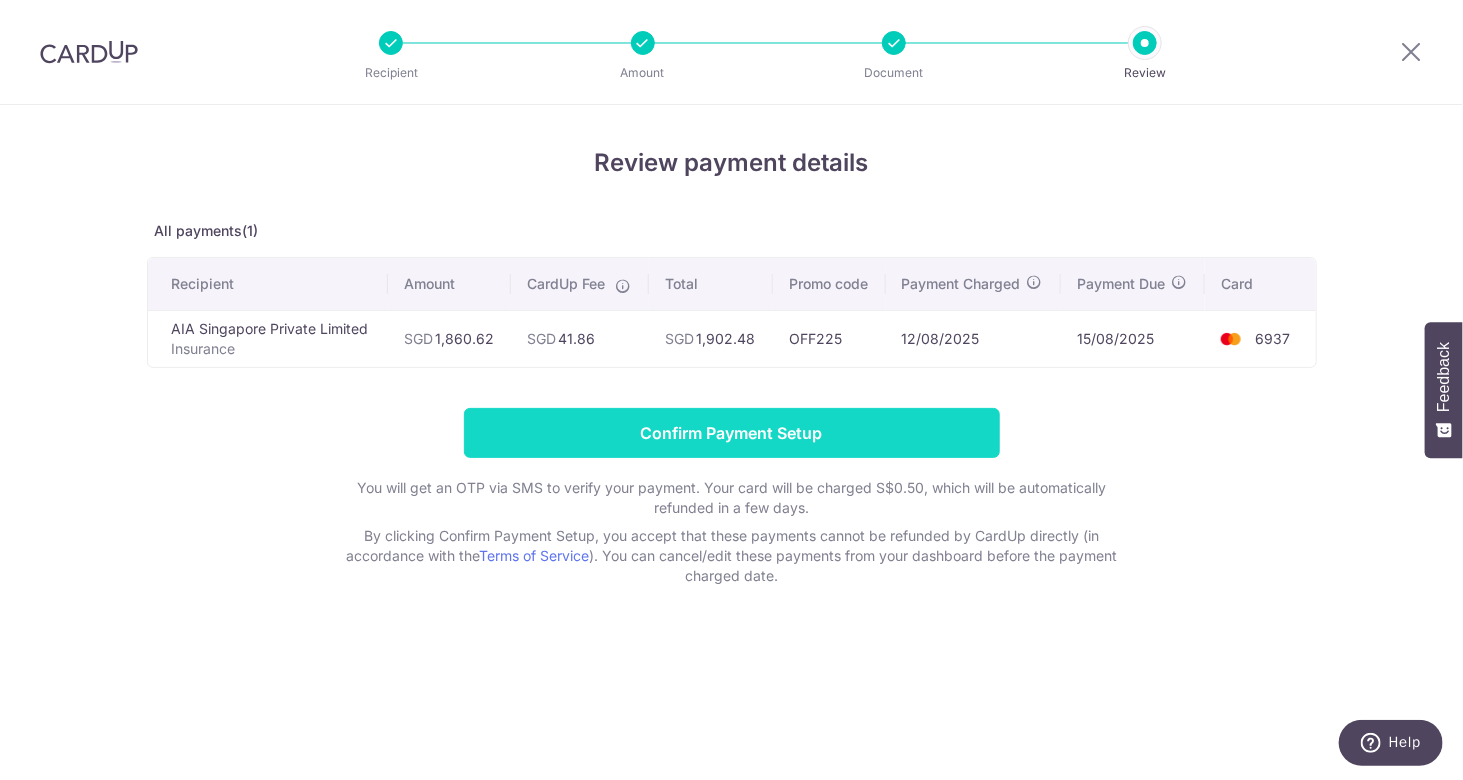 click on "Confirm Payment Setup" at bounding box center [732, 433] 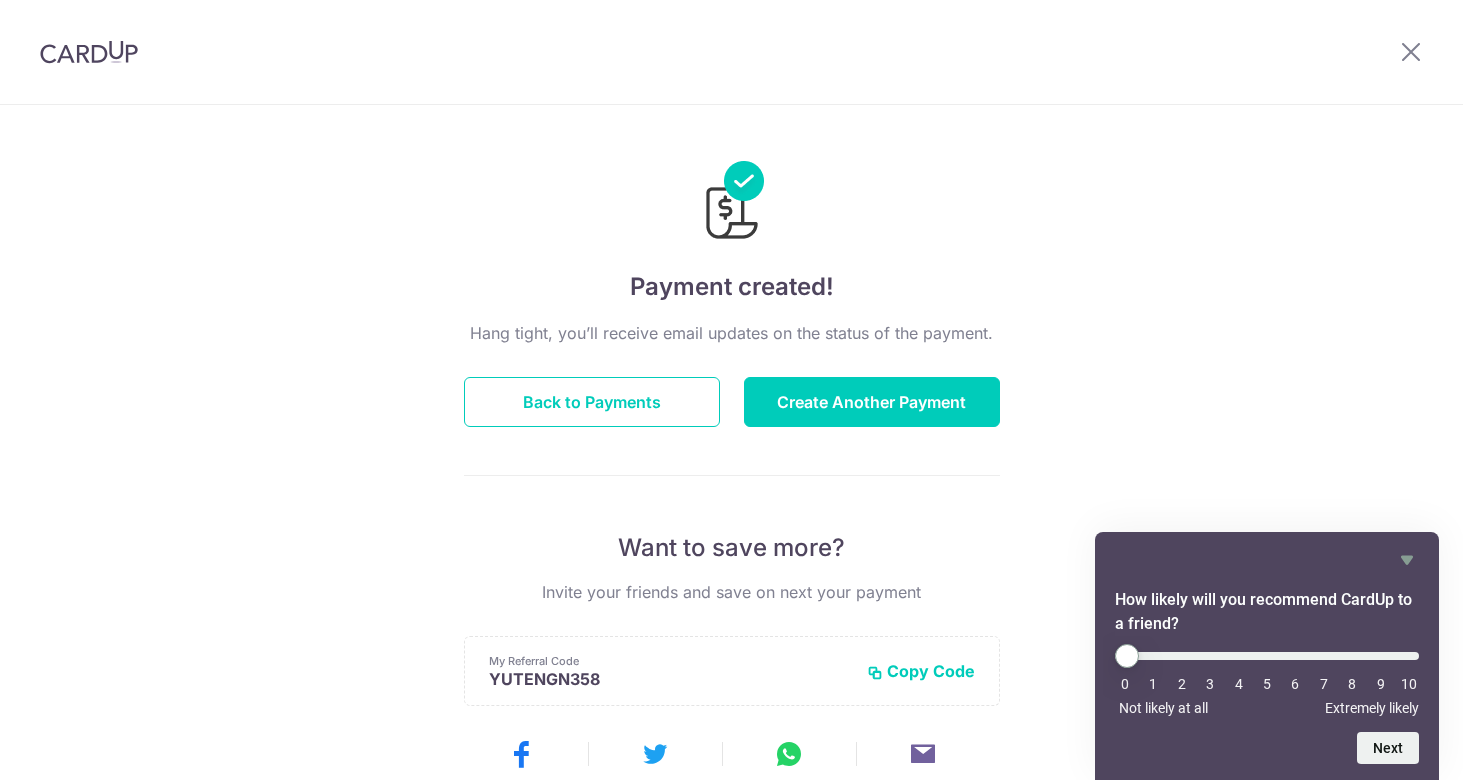 scroll, scrollTop: 0, scrollLeft: 0, axis: both 